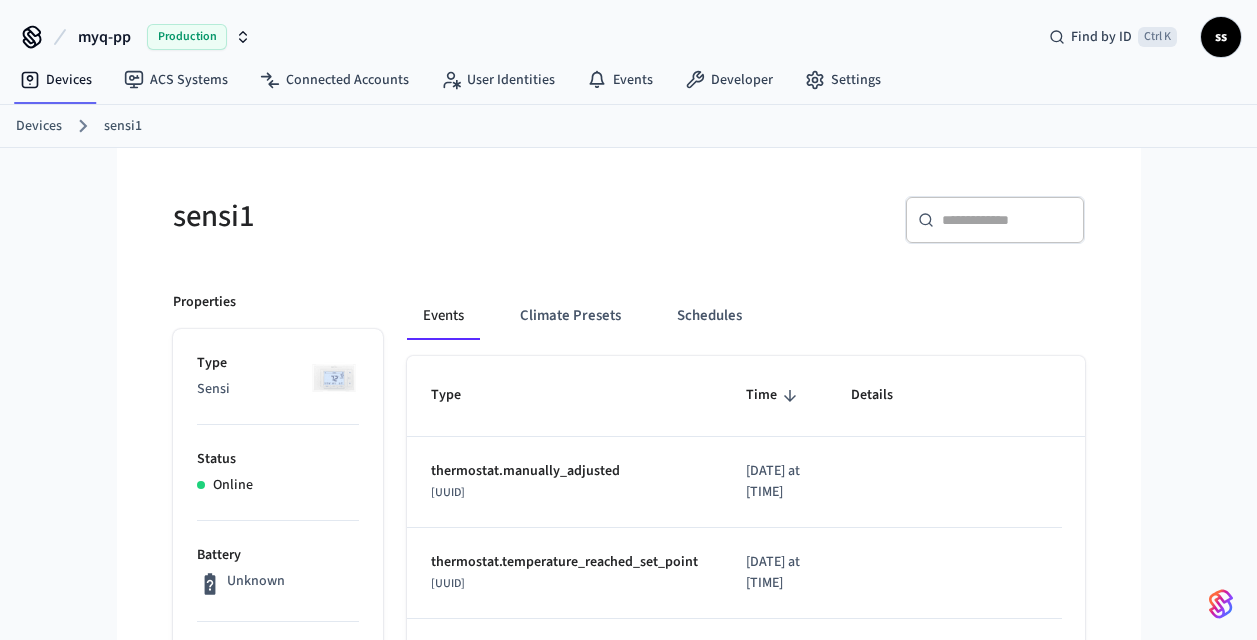 scroll, scrollTop: 0, scrollLeft: 0, axis: both 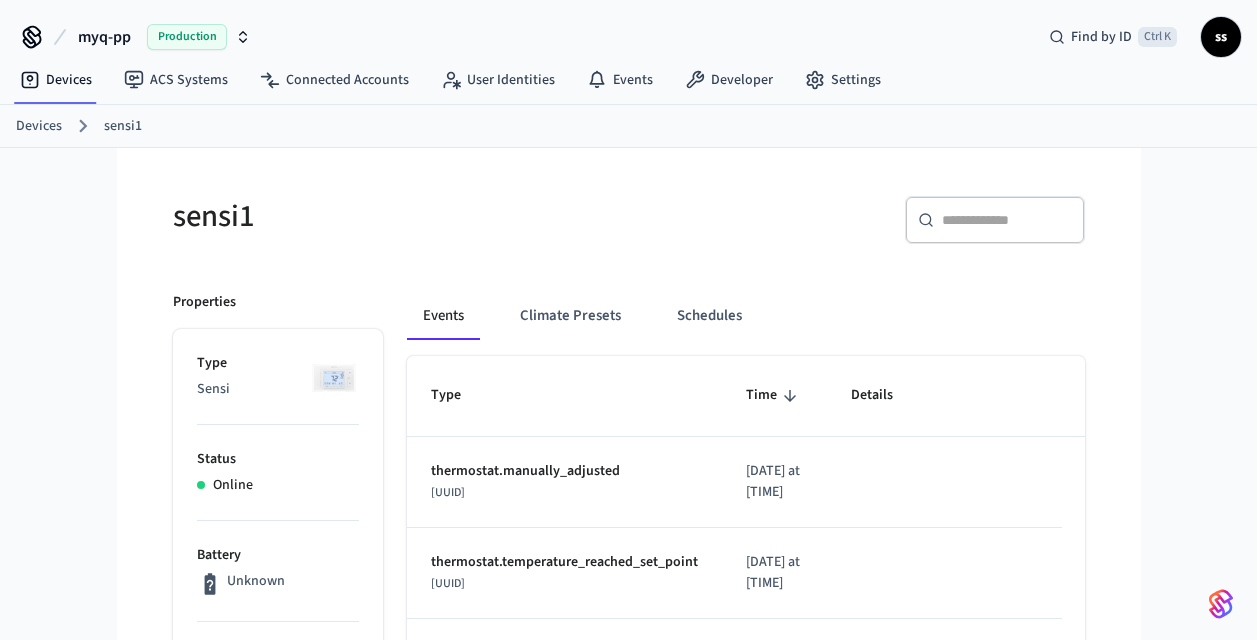 click on "Production" at bounding box center [187, 37] 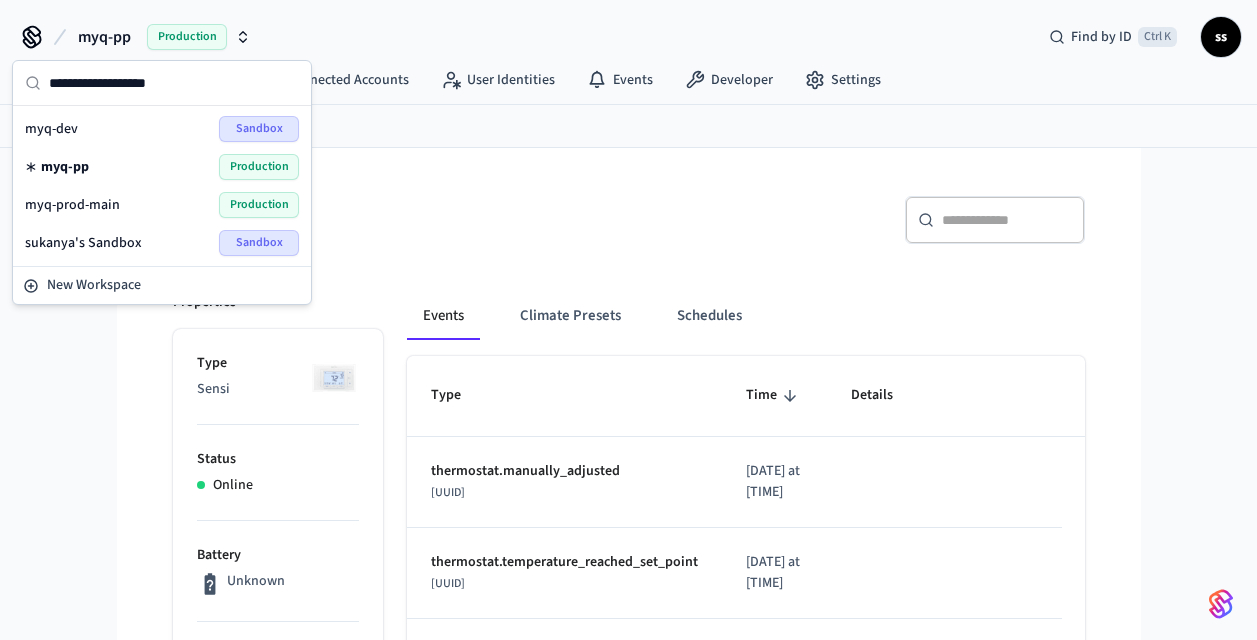 click on "myq-dev Sandbox" at bounding box center [162, 129] 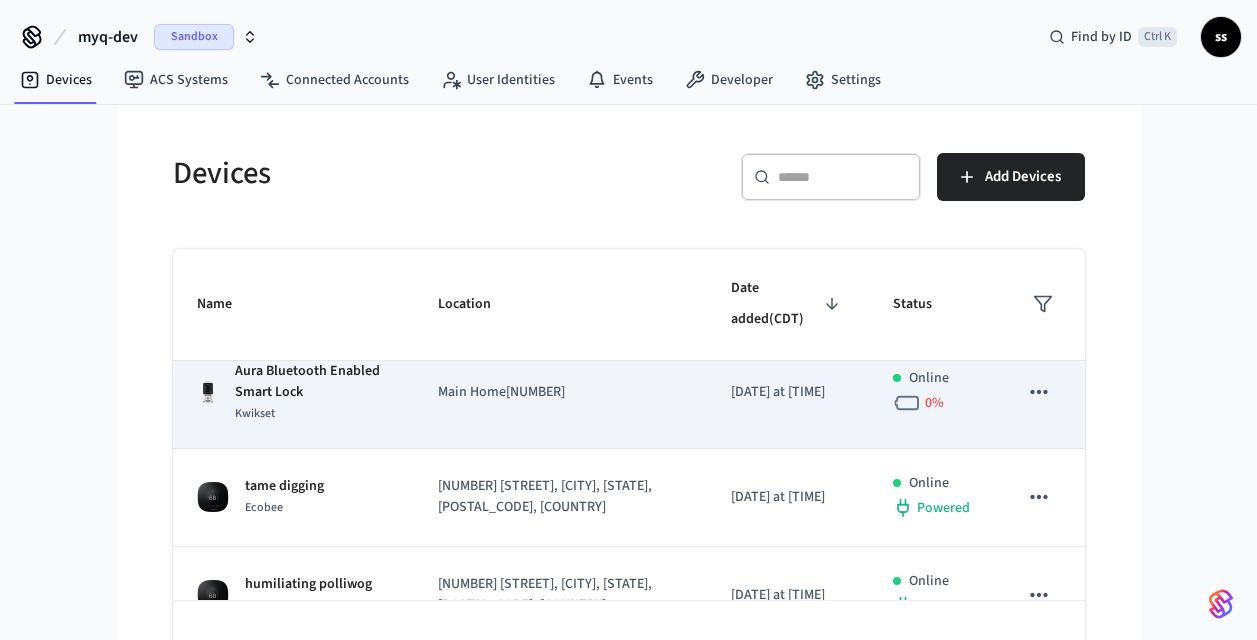 scroll, scrollTop: 0, scrollLeft: 0, axis: both 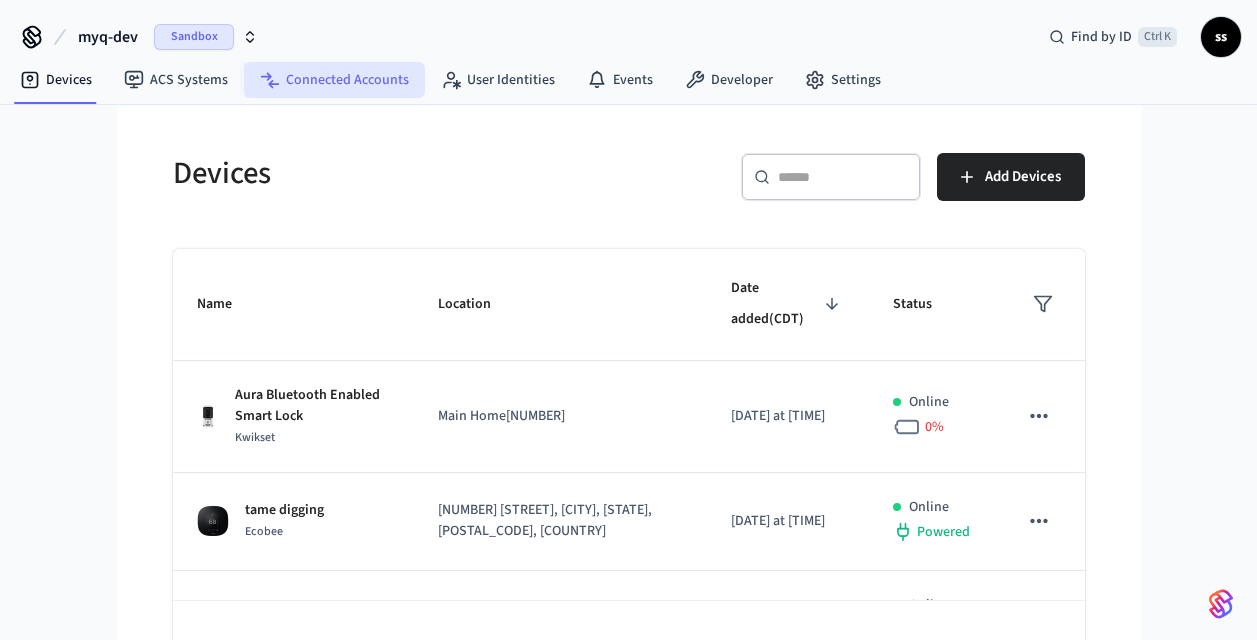 click on "Connected Accounts" at bounding box center [334, 80] 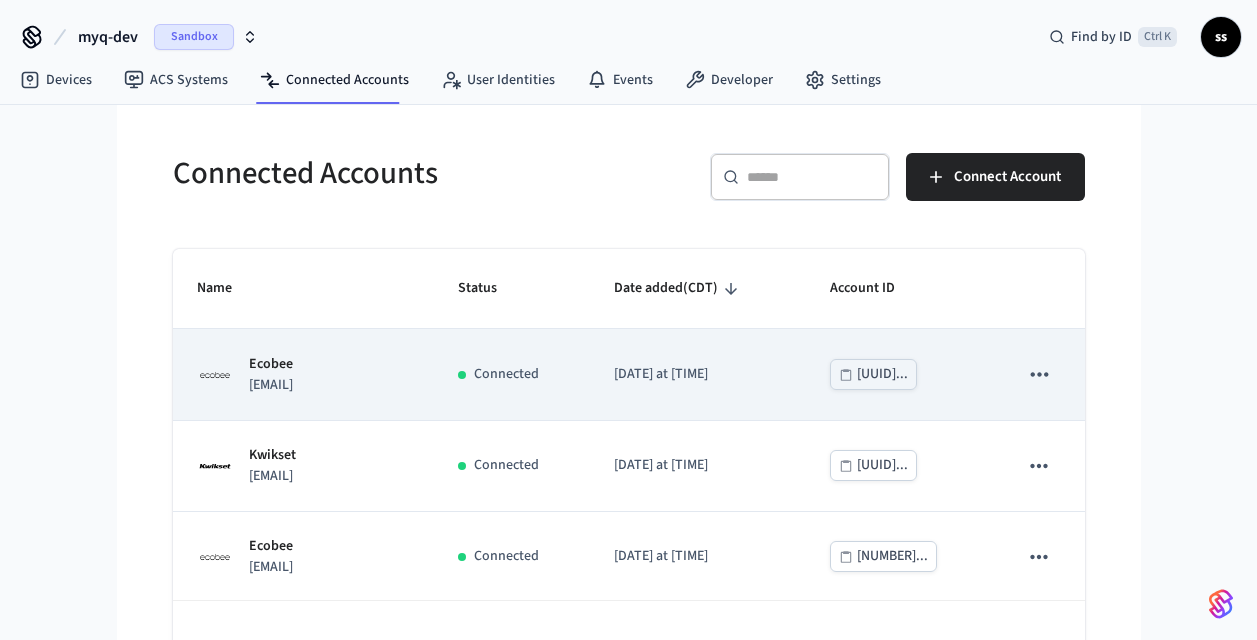 click on "Ecobee test@example.com" at bounding box center [303, 374] 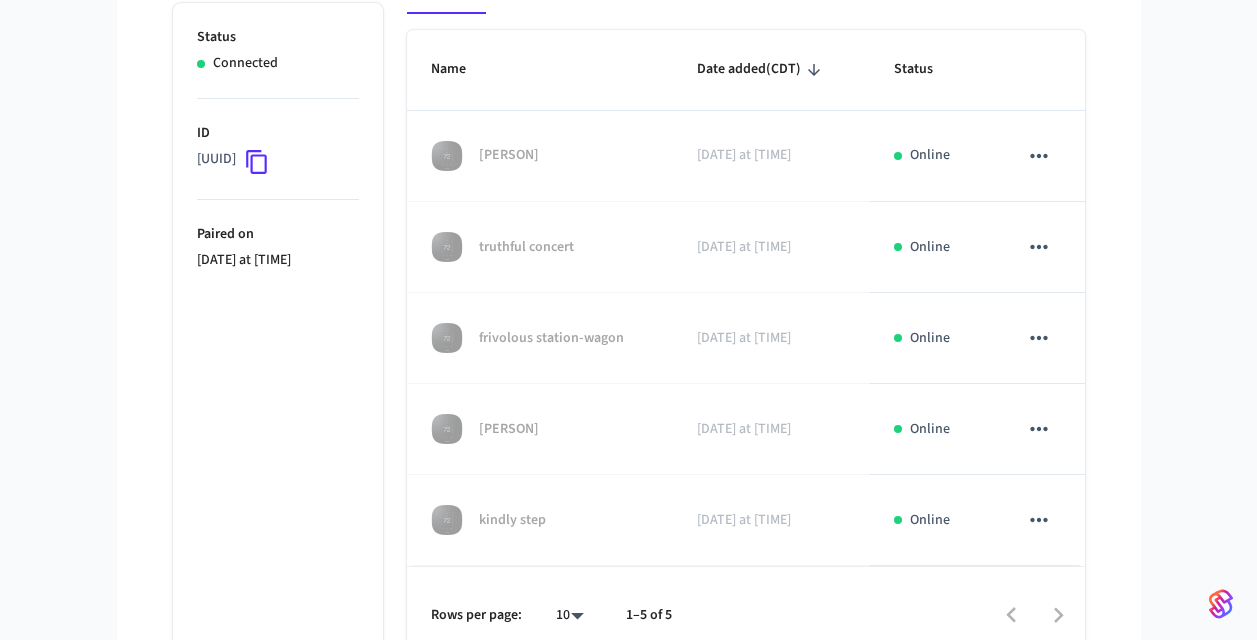 scroll, scrollTop: 368, scrollLeft: 0, axis: vertical 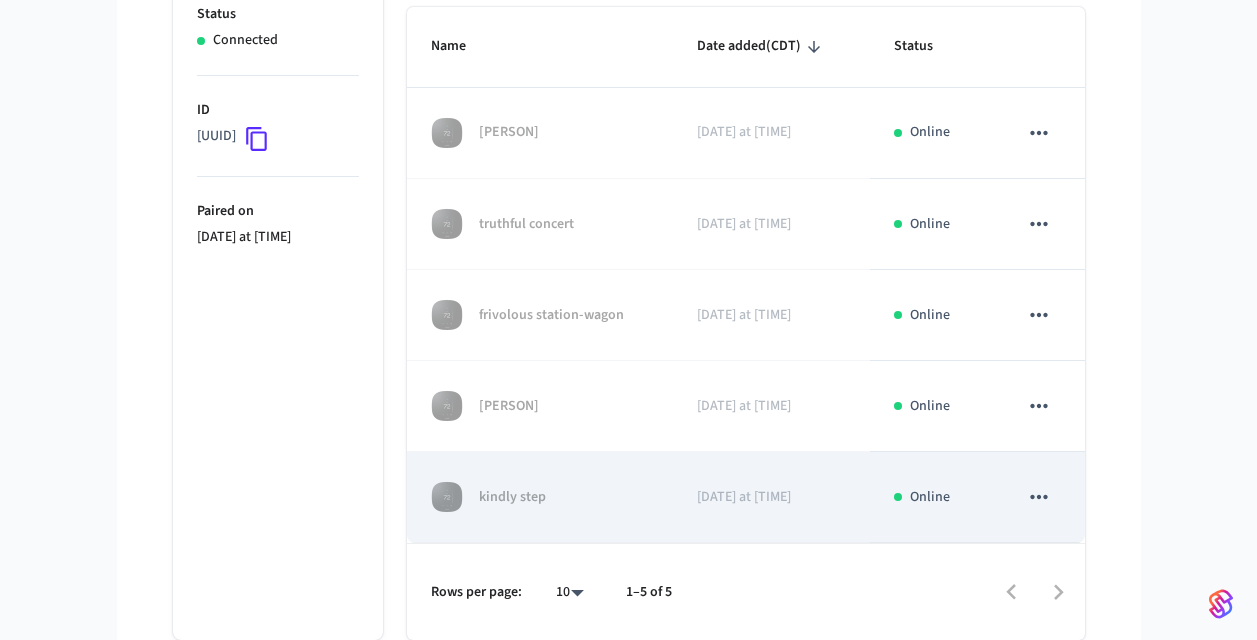click 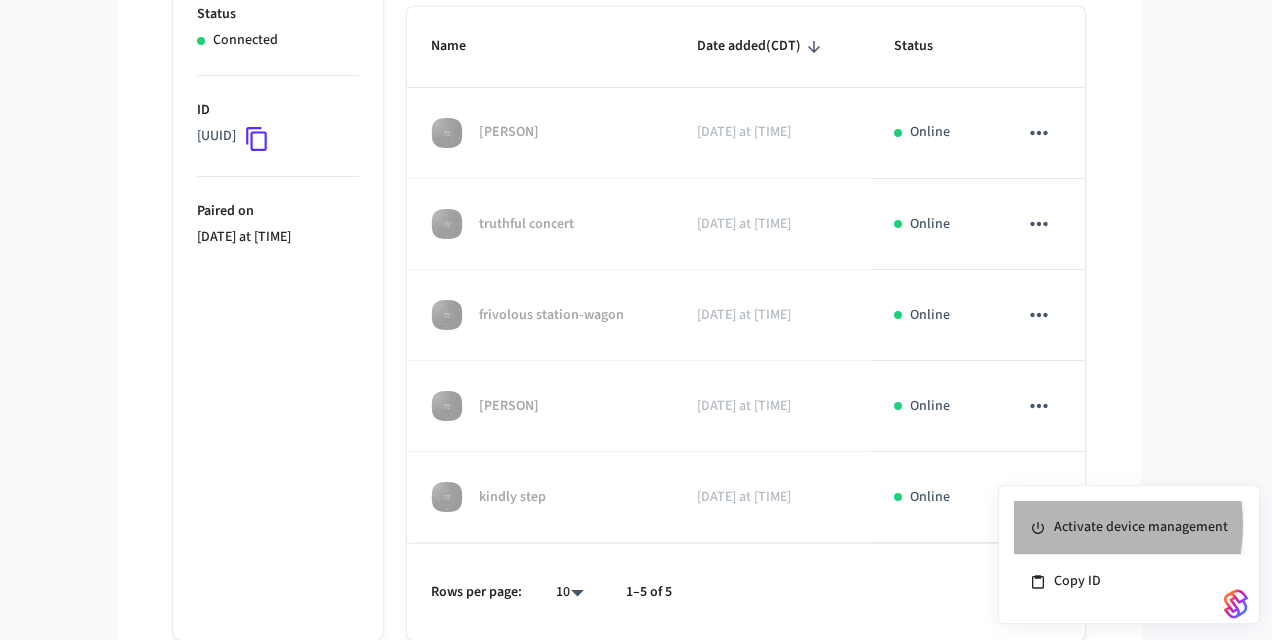 click on "Activate device management" at bounding box center (1129, 528) 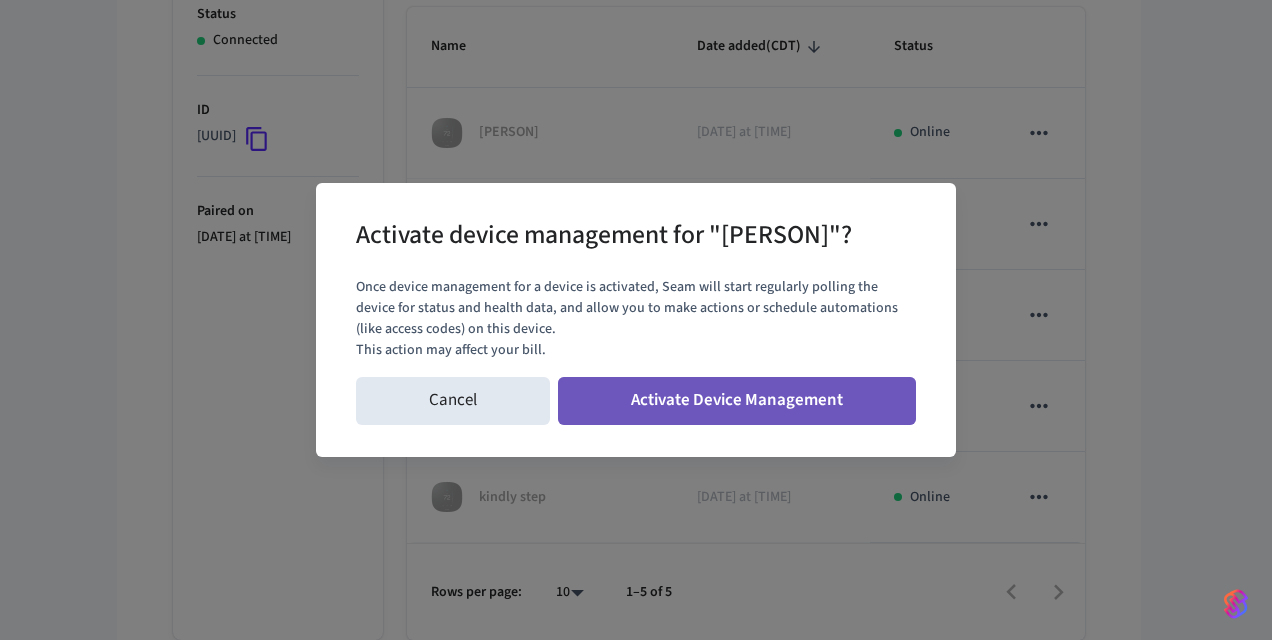 click on "Activate Device Management" at bounding box center (737, 401) 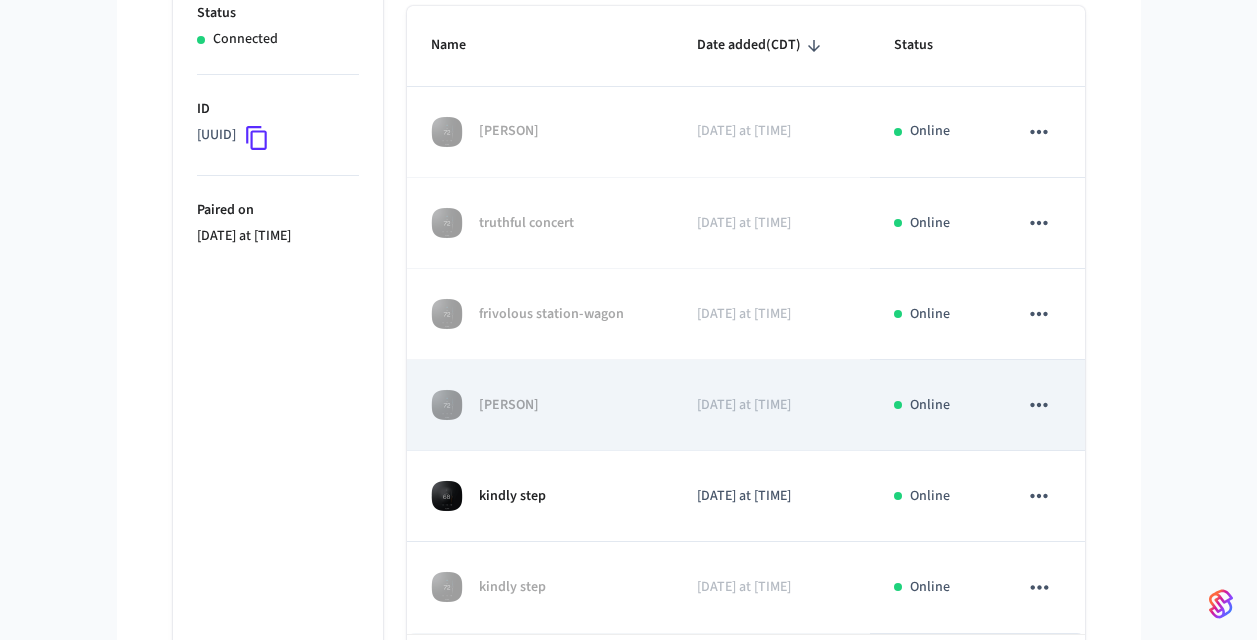 click on "happy-go-lucky taxpayer 2025/08/04 at 12:54 pm Online truthful concert 2025/08/04 at 12:54 pm Online frivolous station-wagon 2025/08/04 at 12:54 pm Online remorseful cock 2025/08/04 at 12:54 pm Online kindly step 2025/08/04 at 12:54 pm Online kindly step 2025/08/04 at 12:54 pm Online" at bounding box center (746, 360) 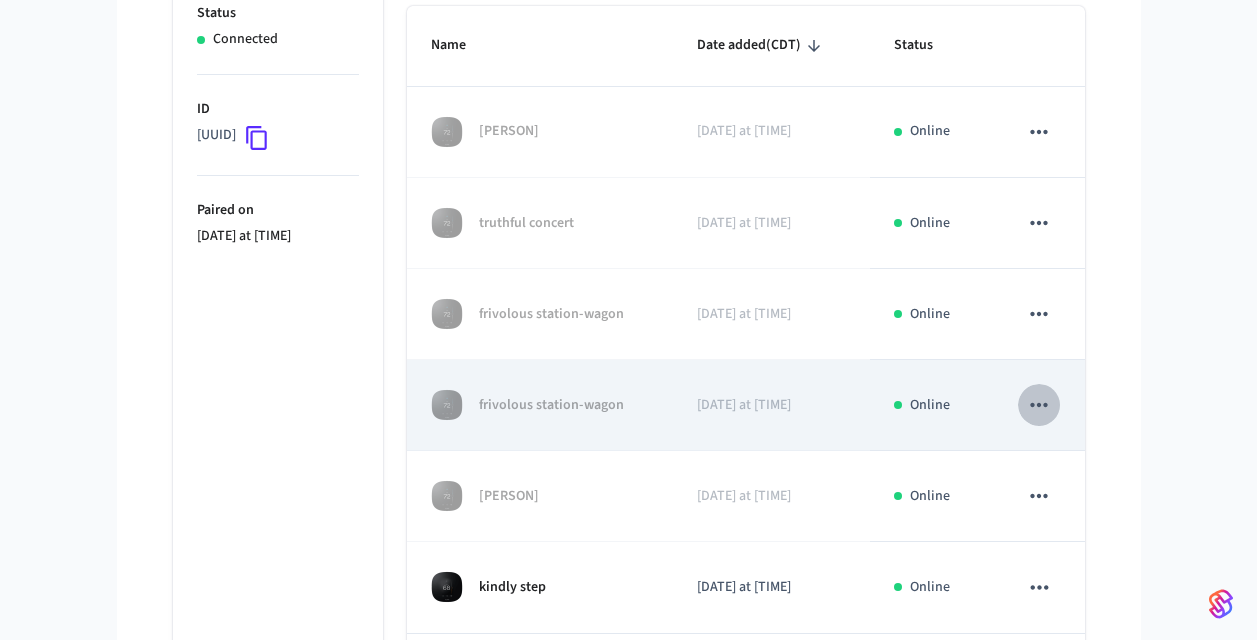 click 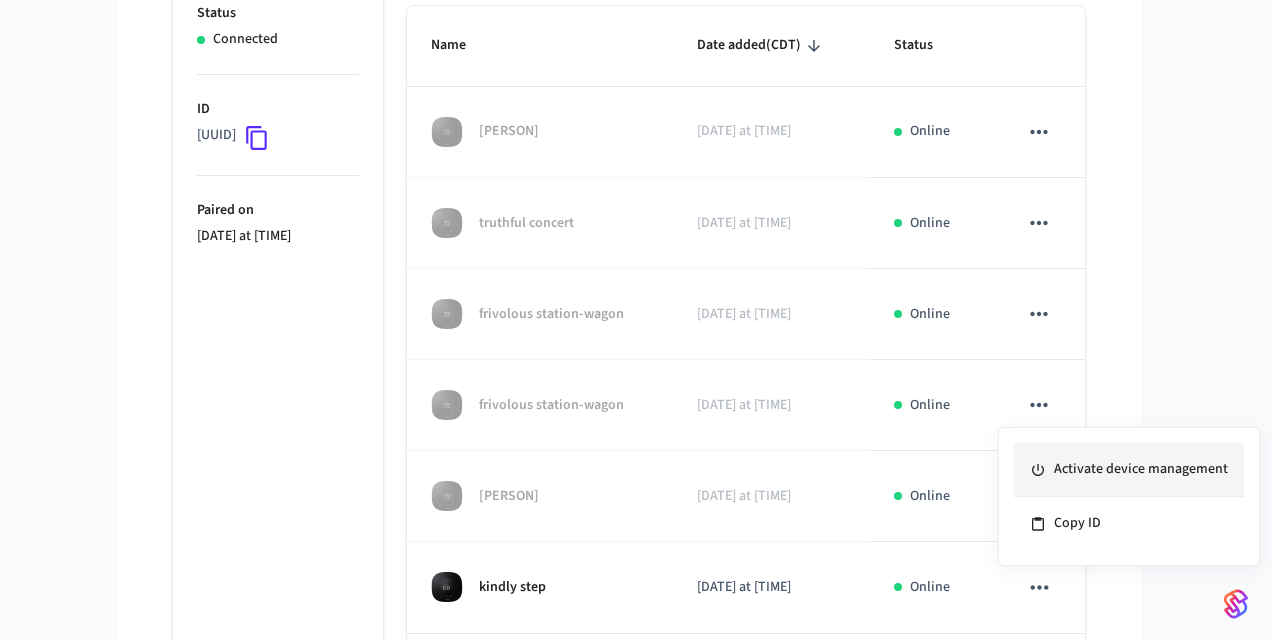 click on "Activate device management" at bounding box center (1129, 470) 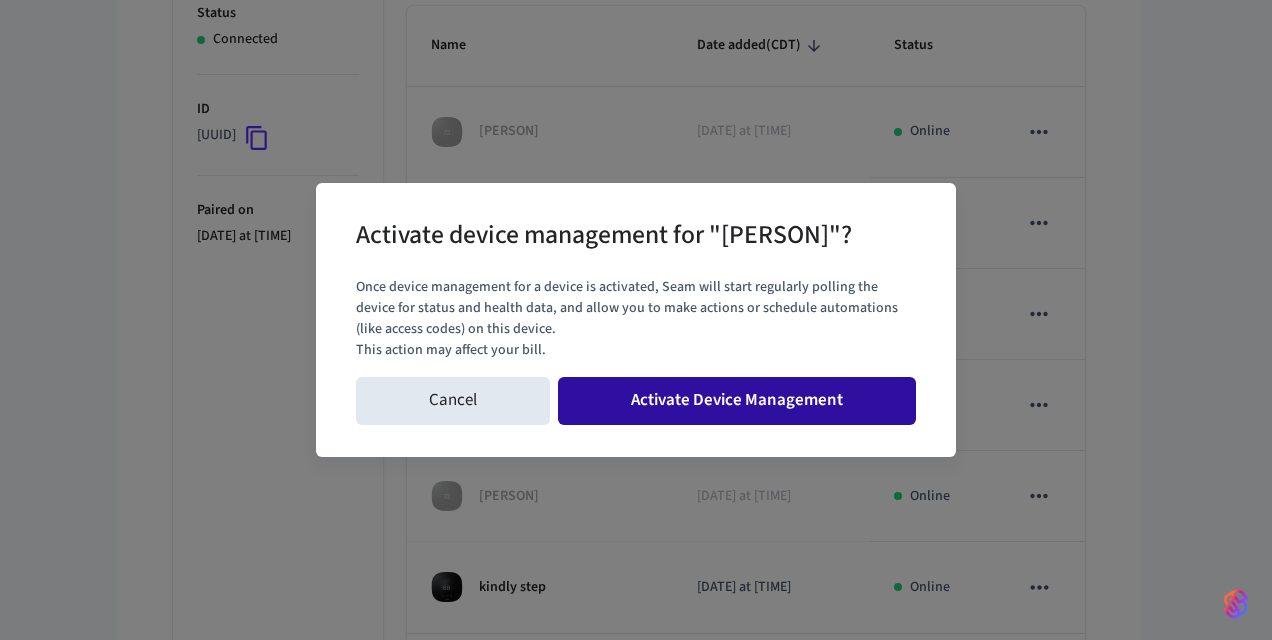 click on "Activate Device Management" at bounding box center [737, 401] 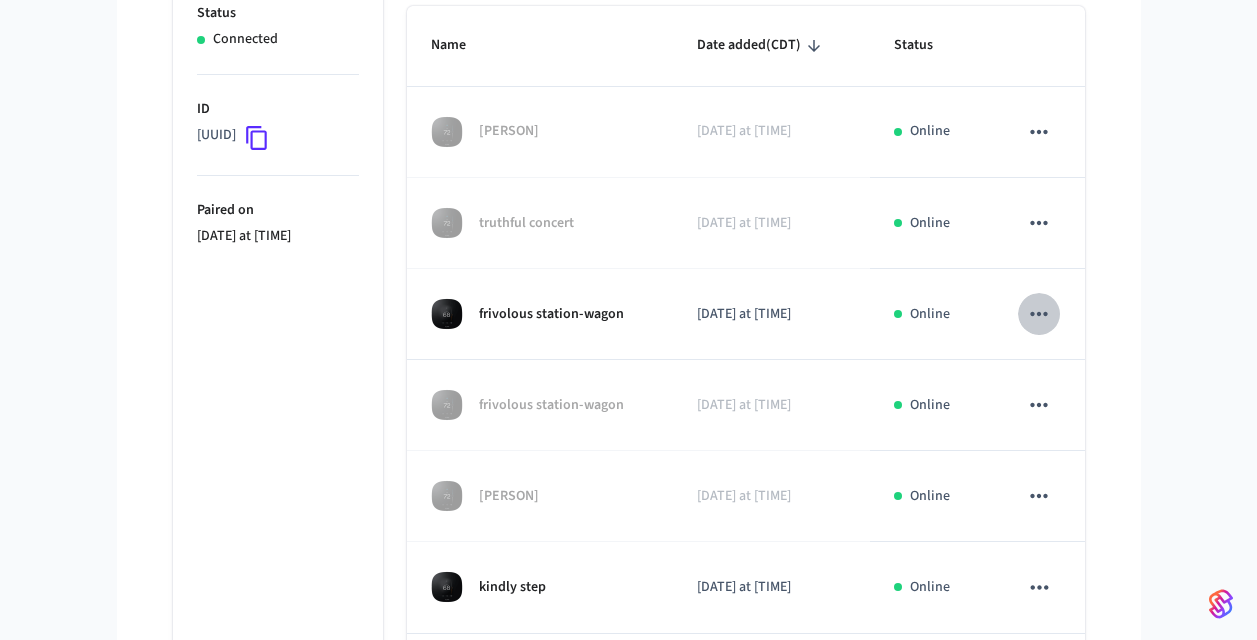 click 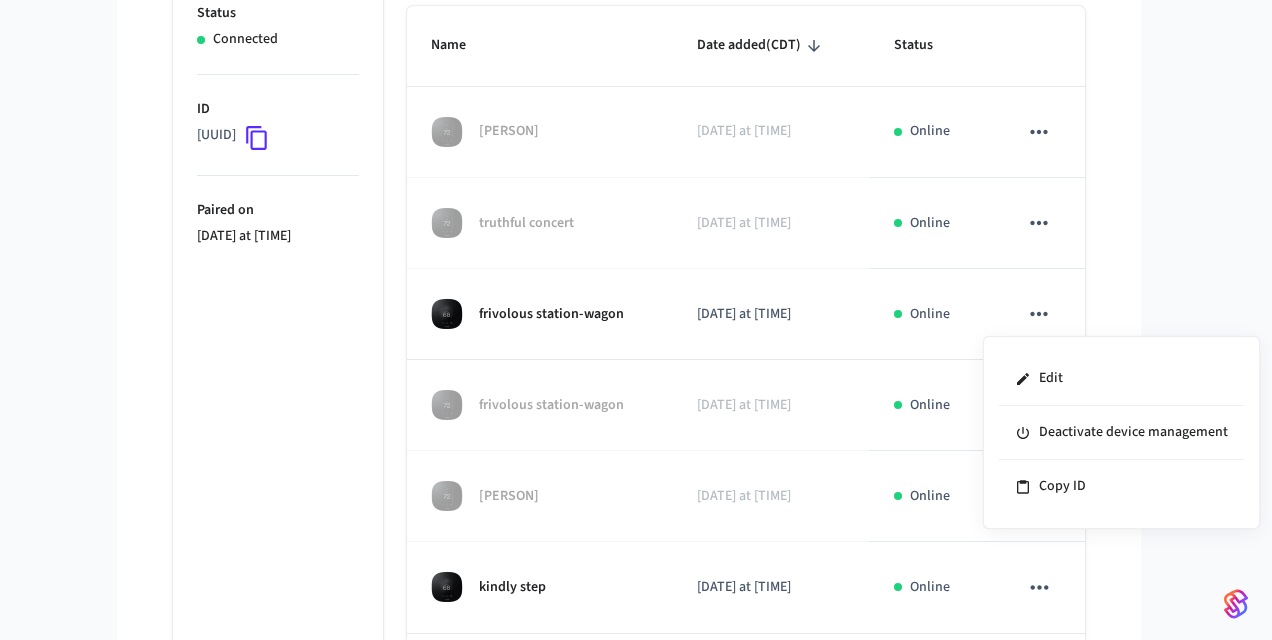 click at bounding box center (636, 320) 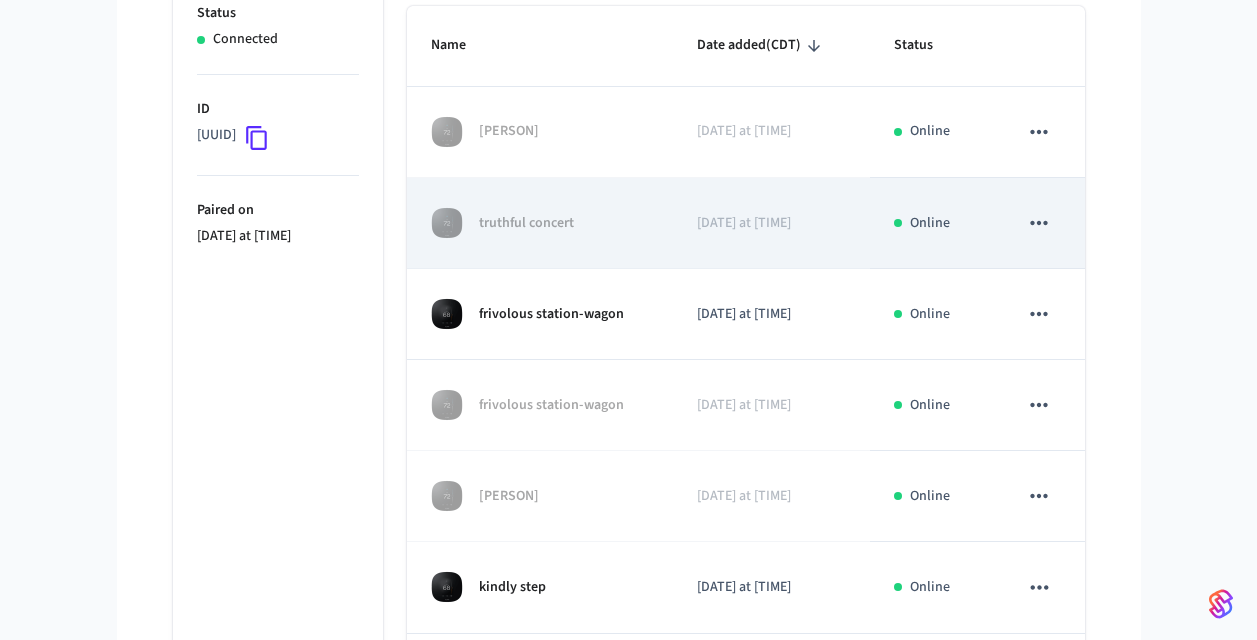 click 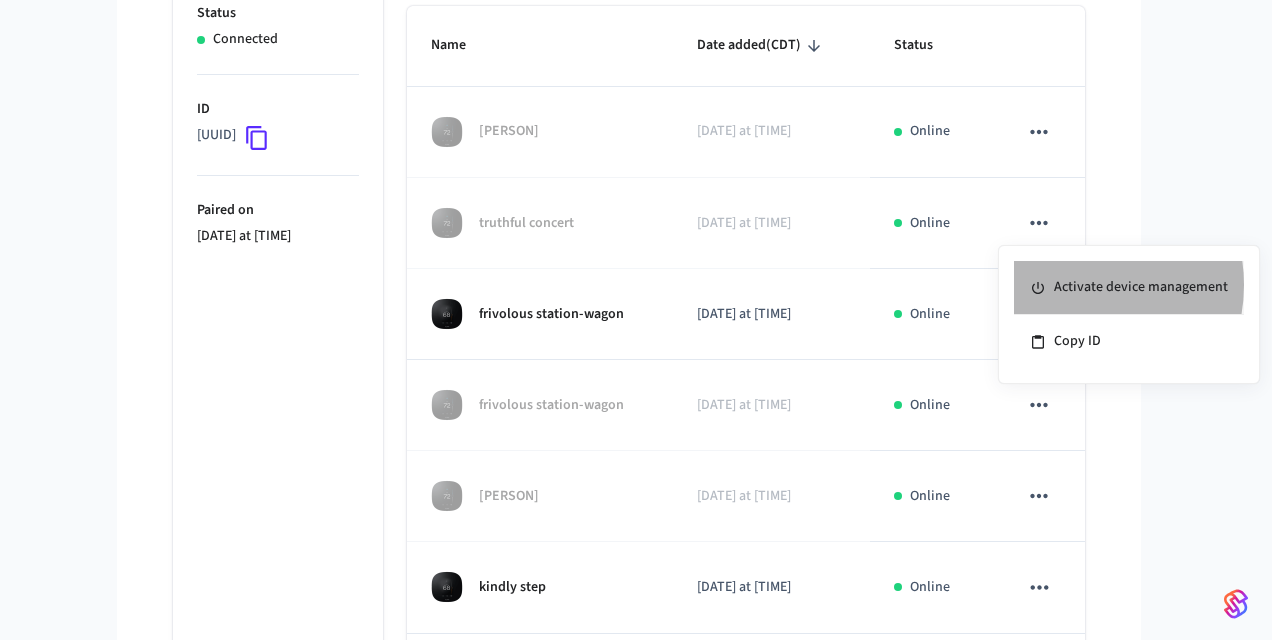 click on "Activate device management" at bounding box center [1129, 288] 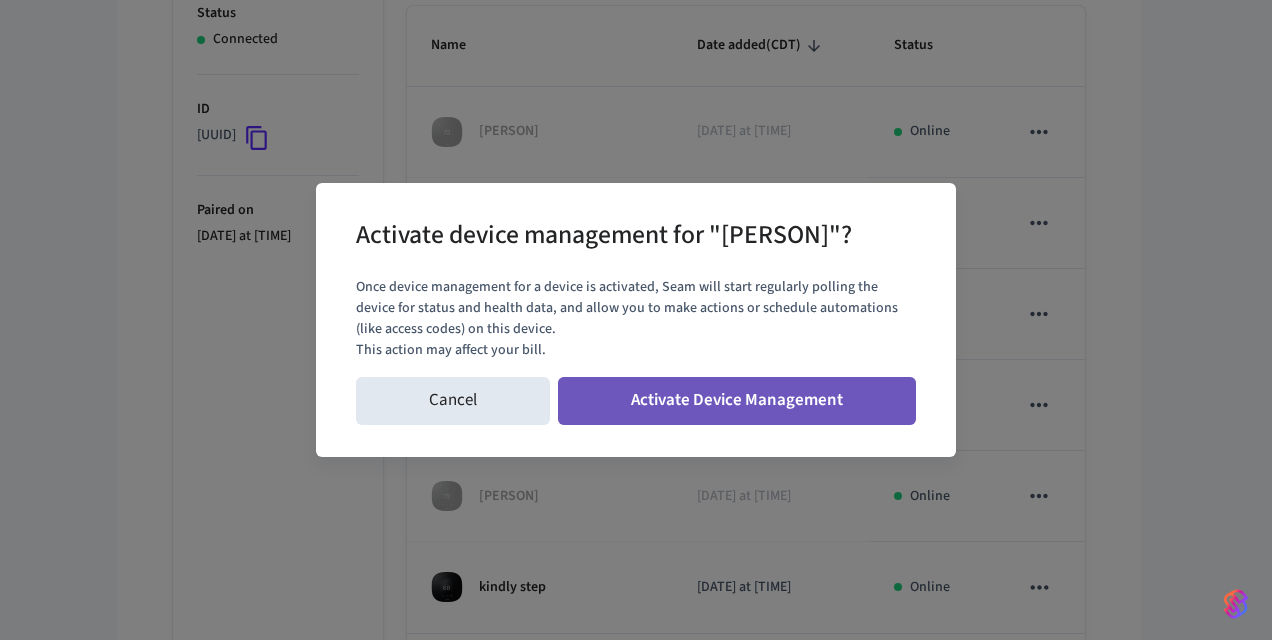 click on "Activate Device Management" at bounding box center [737, 401] 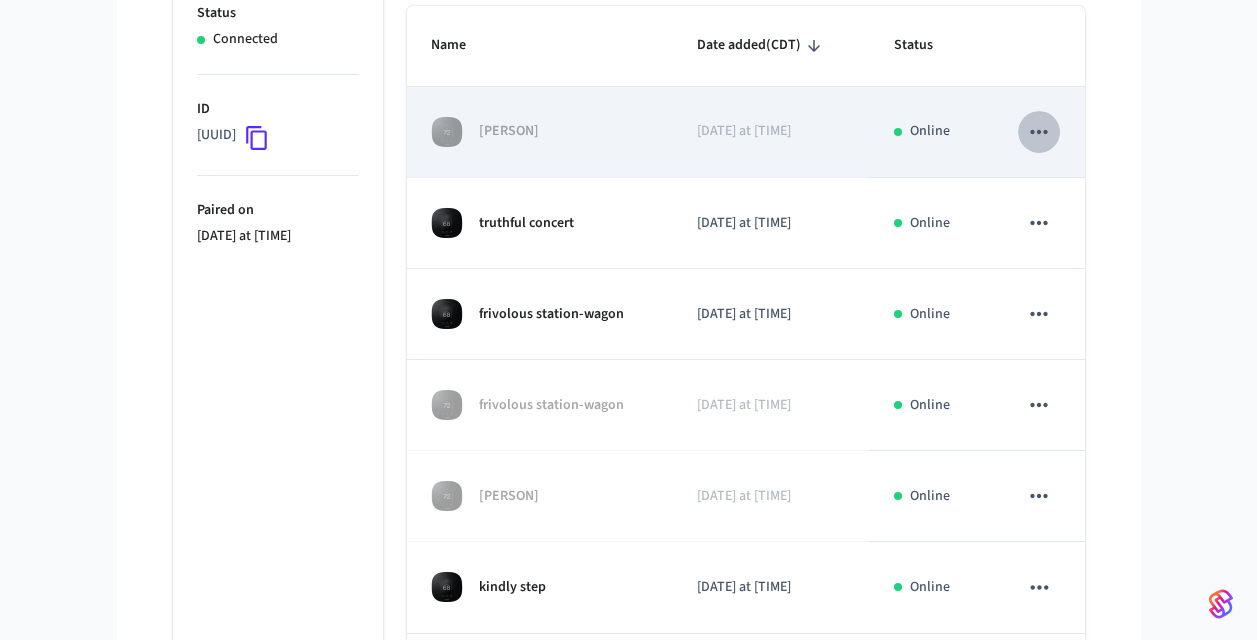click 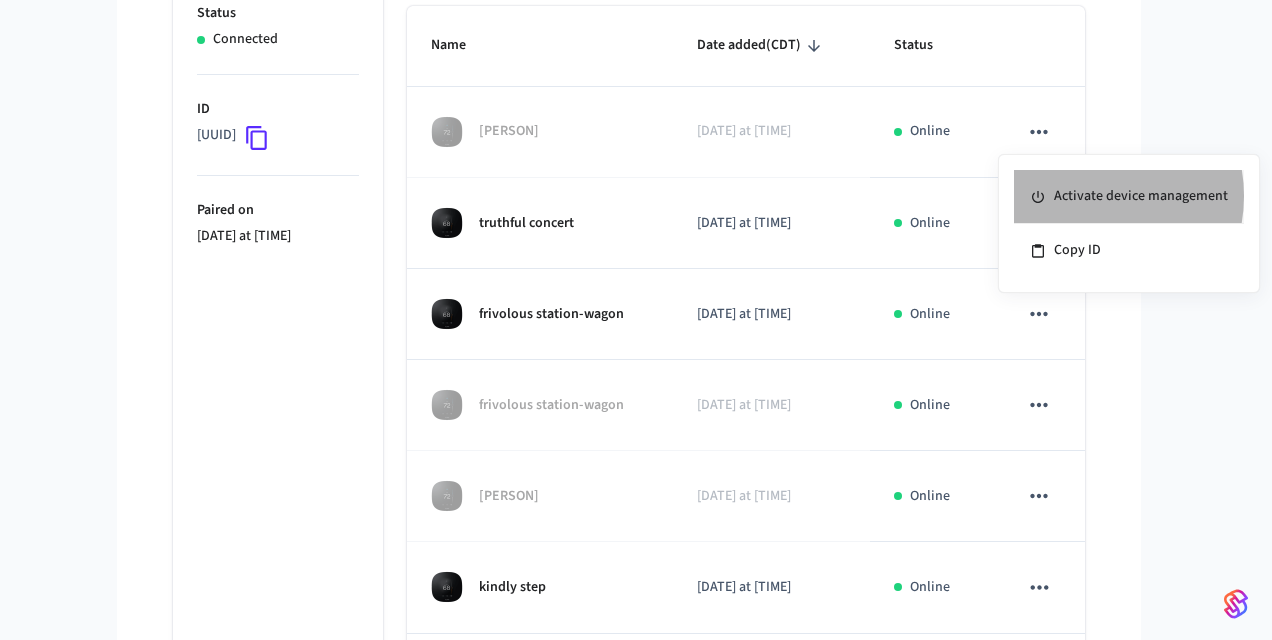 click on "Activate device management" at bounding box center (1129, 197) 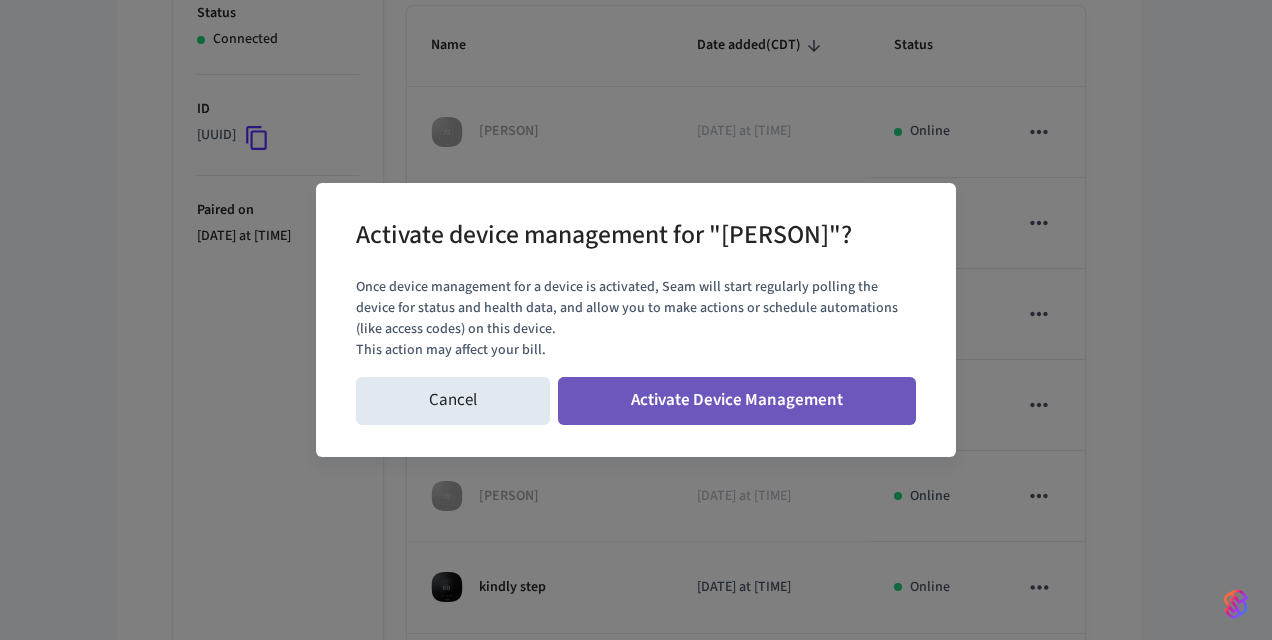 click on "Activate Device Management" at bounding box center (737, 401) 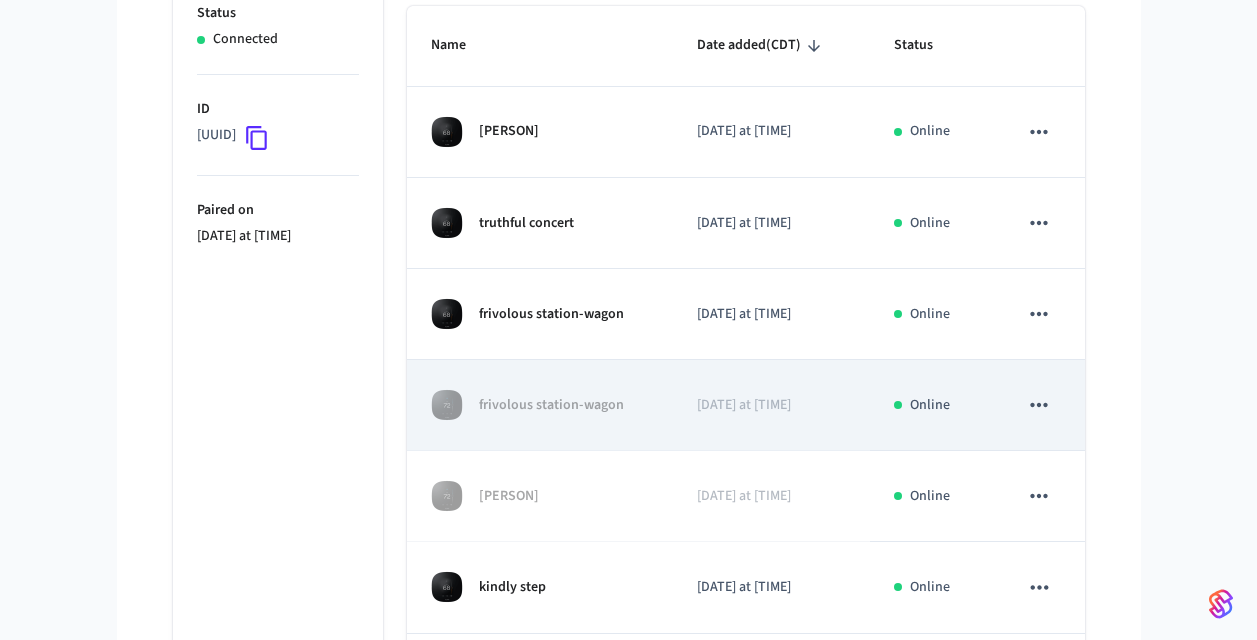 click 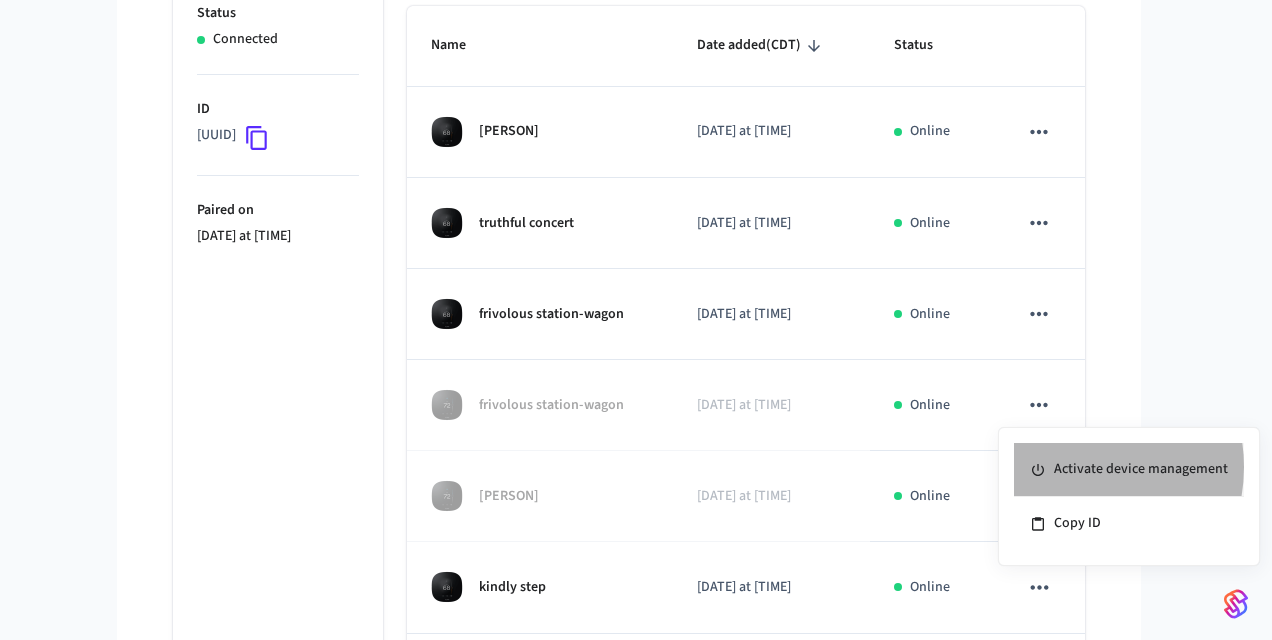 click on "Activate device management" at bounding box center [1129, 470] 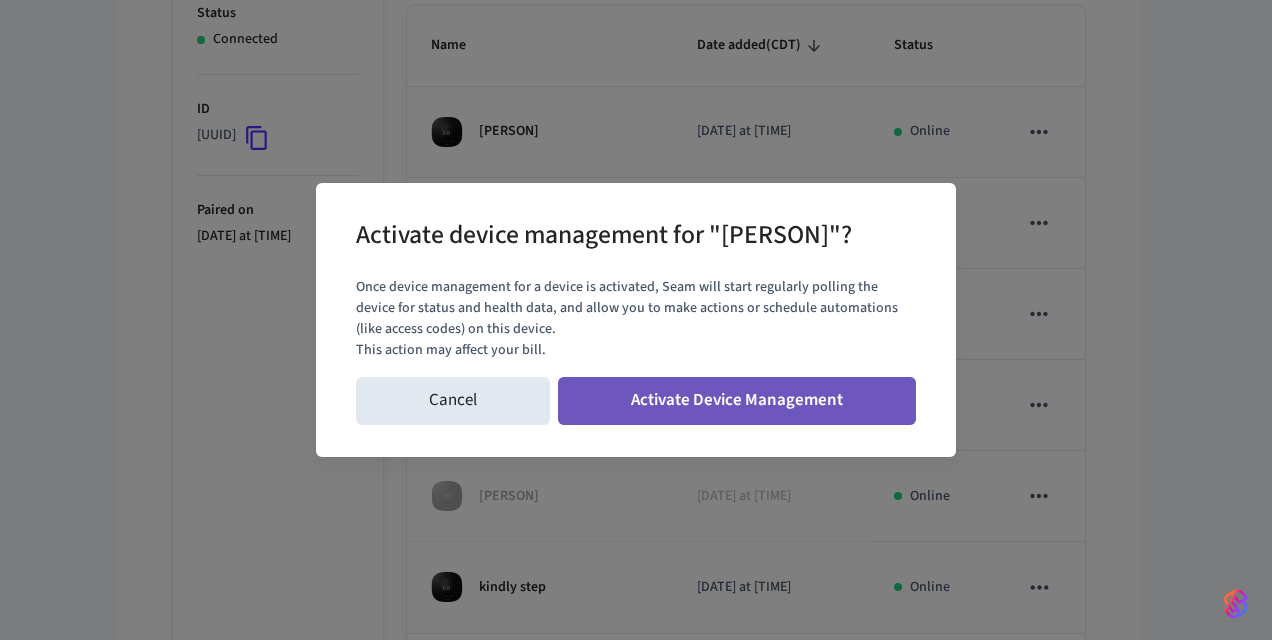click on "Activate Device Management" at bounding box center (737, 401) 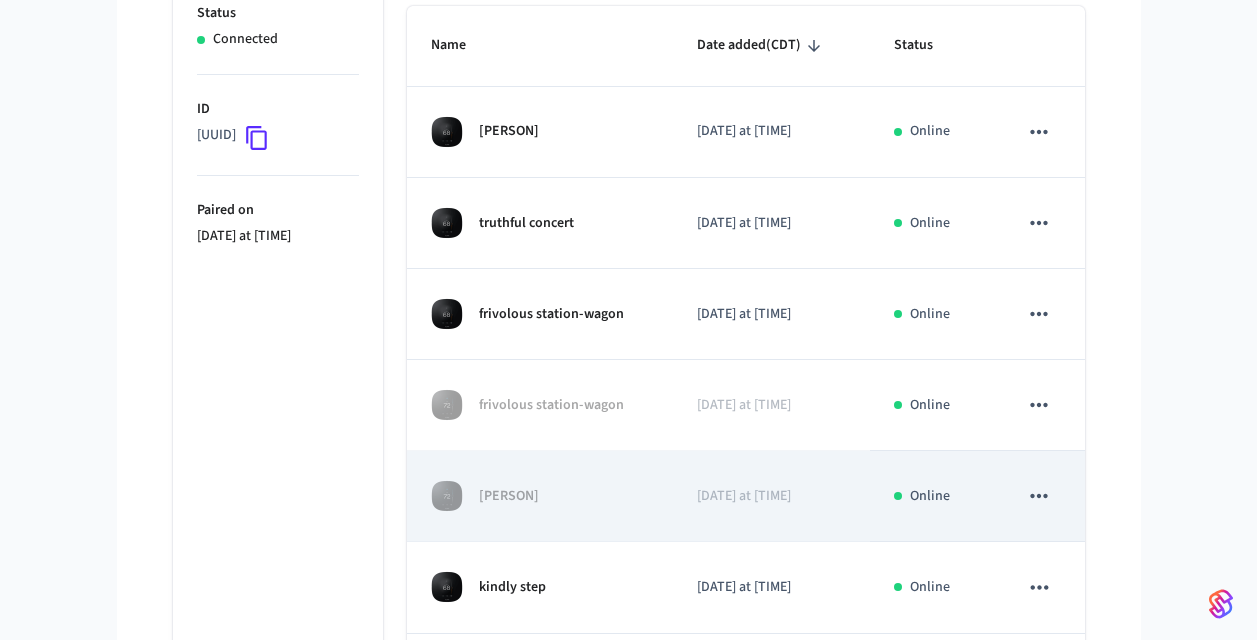 click 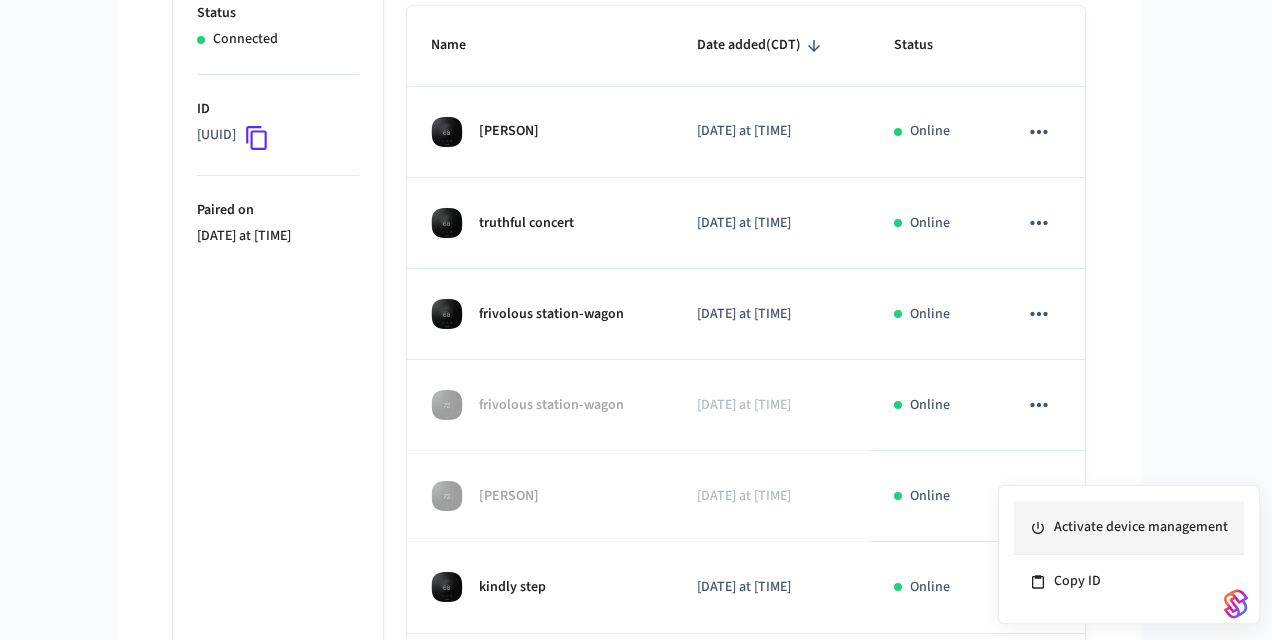 click on "Activate device management" at bounding box center (1129, 528) 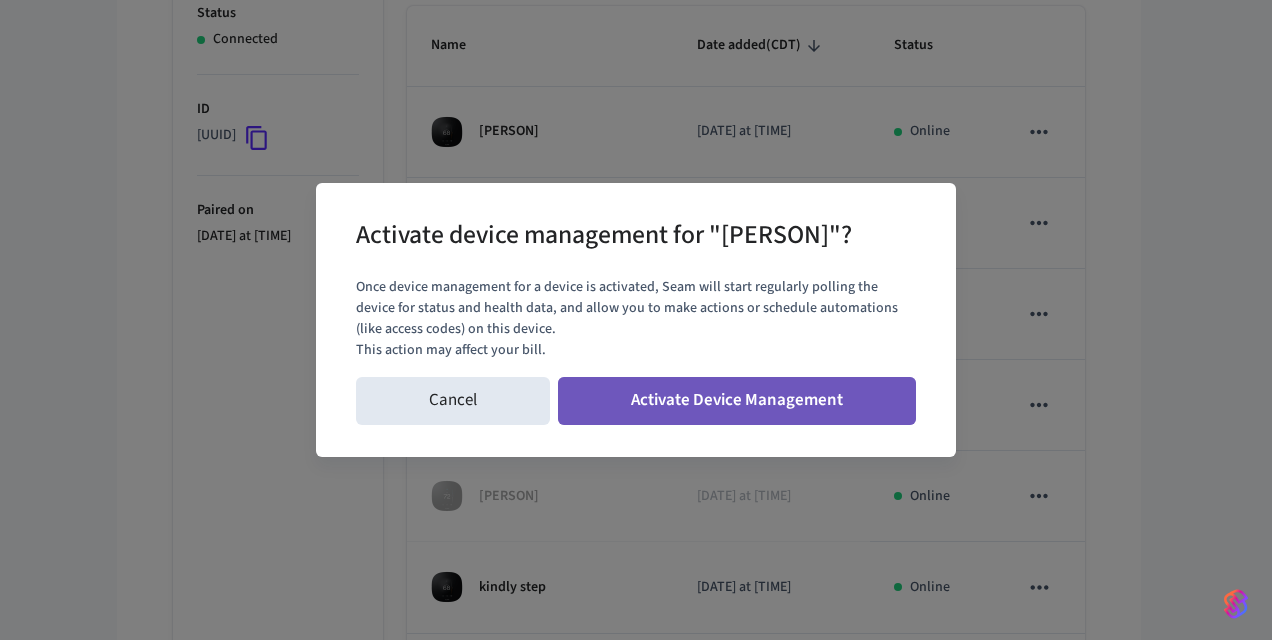 click on "Activate Device Management" at bounding box center [737, 401] 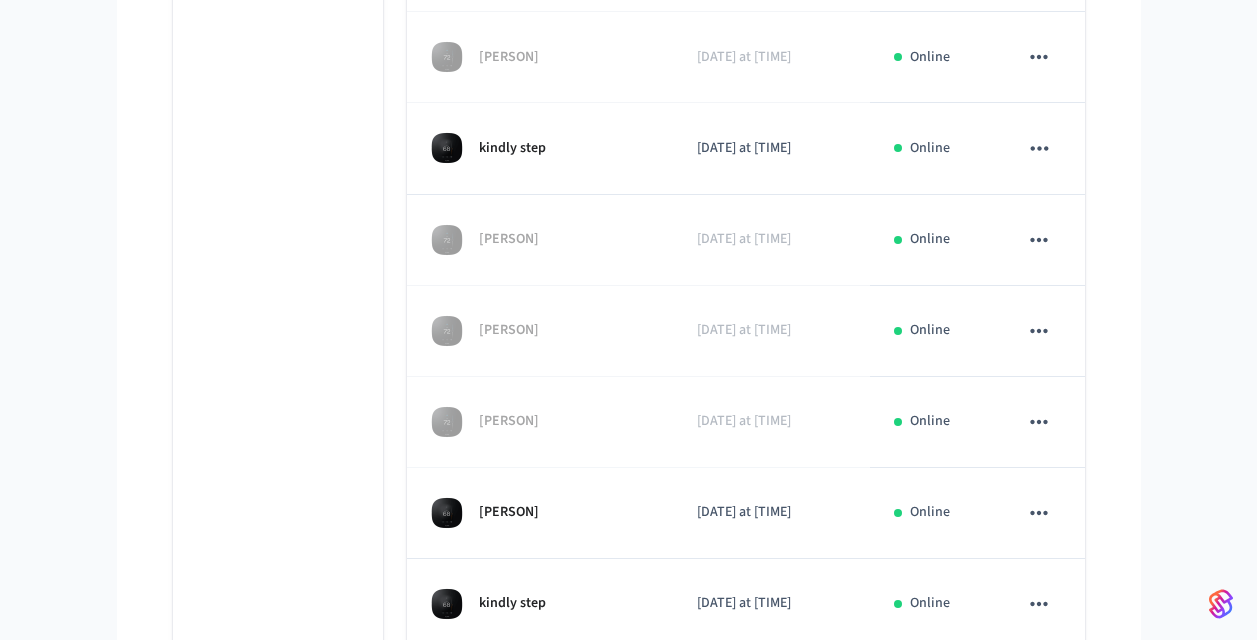 scroll, scrollTop: 750, scrollLeft: 0, axis: vertical 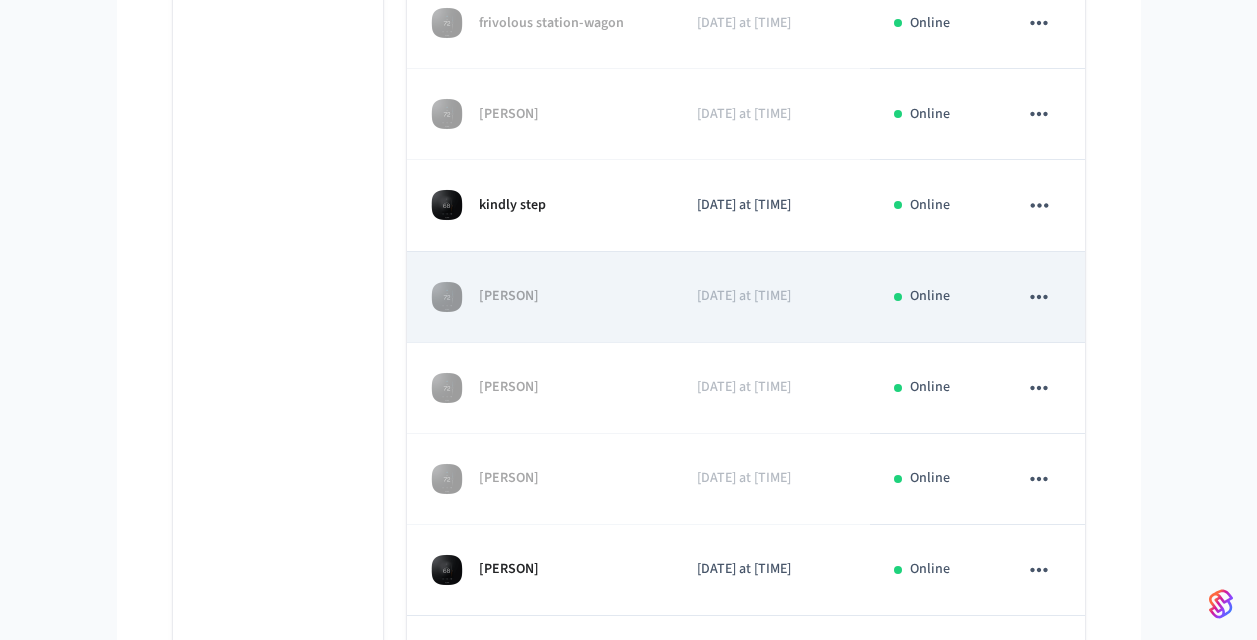 click 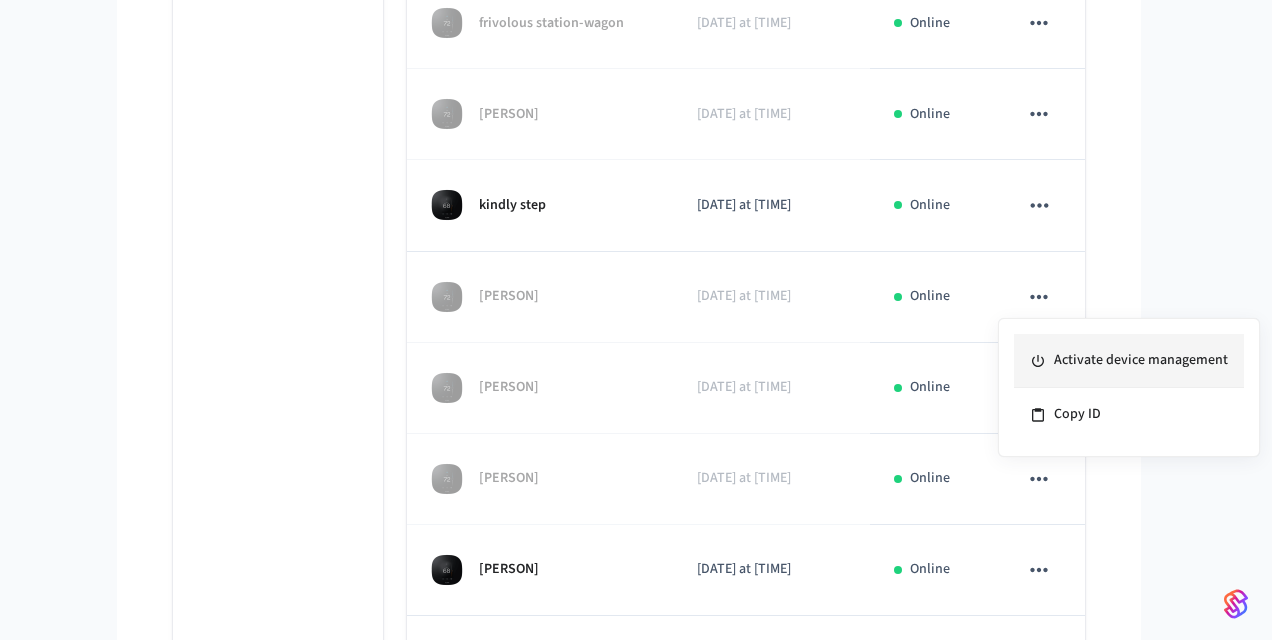 click on "Activate device management" at bounding box center [1129, 361] 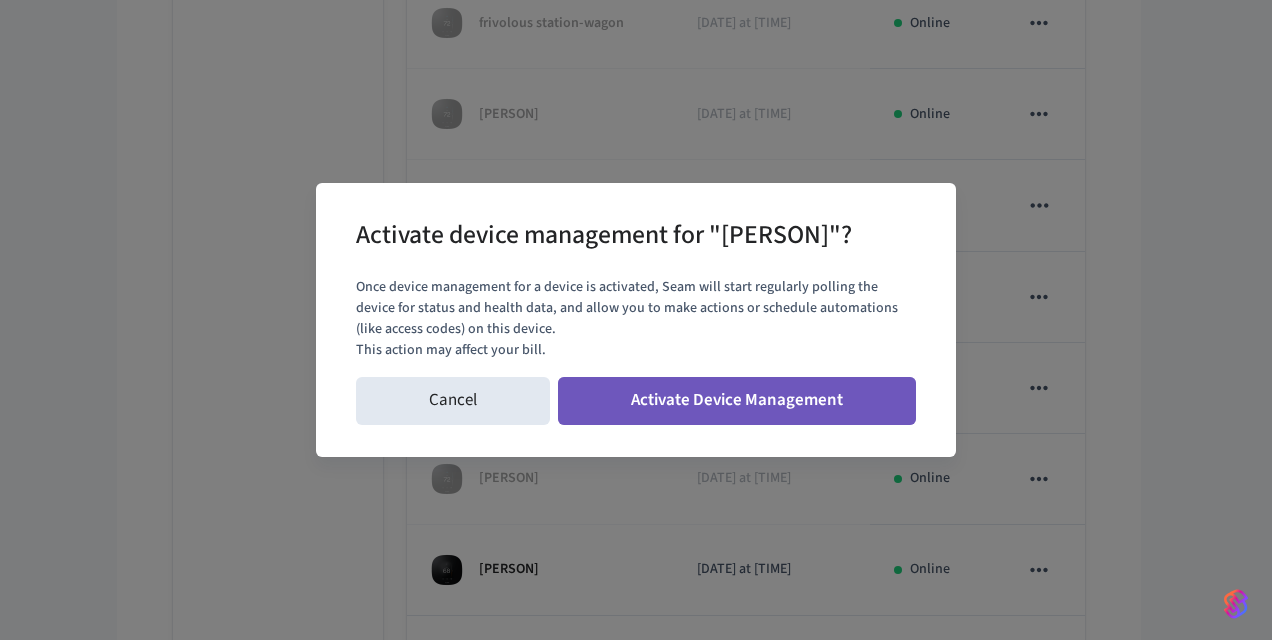 click on "Activate Device Management" at bounding box center [737, 401] 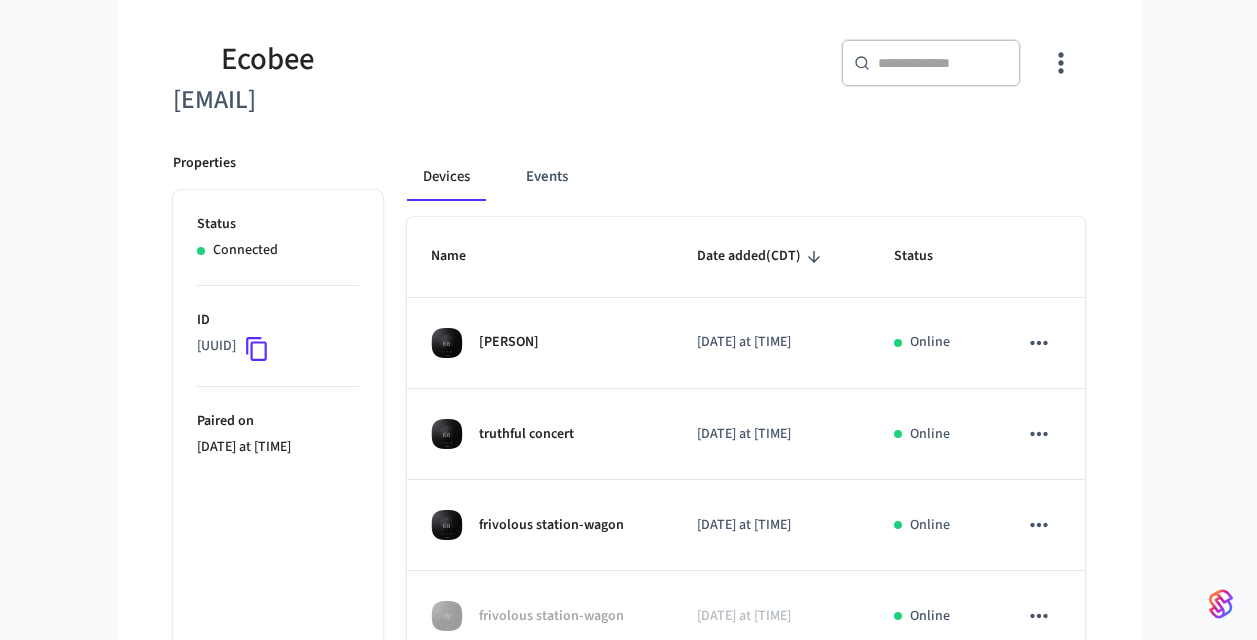 scroll, scrollTop: 84, scrollLeft: 0, axis: vertical 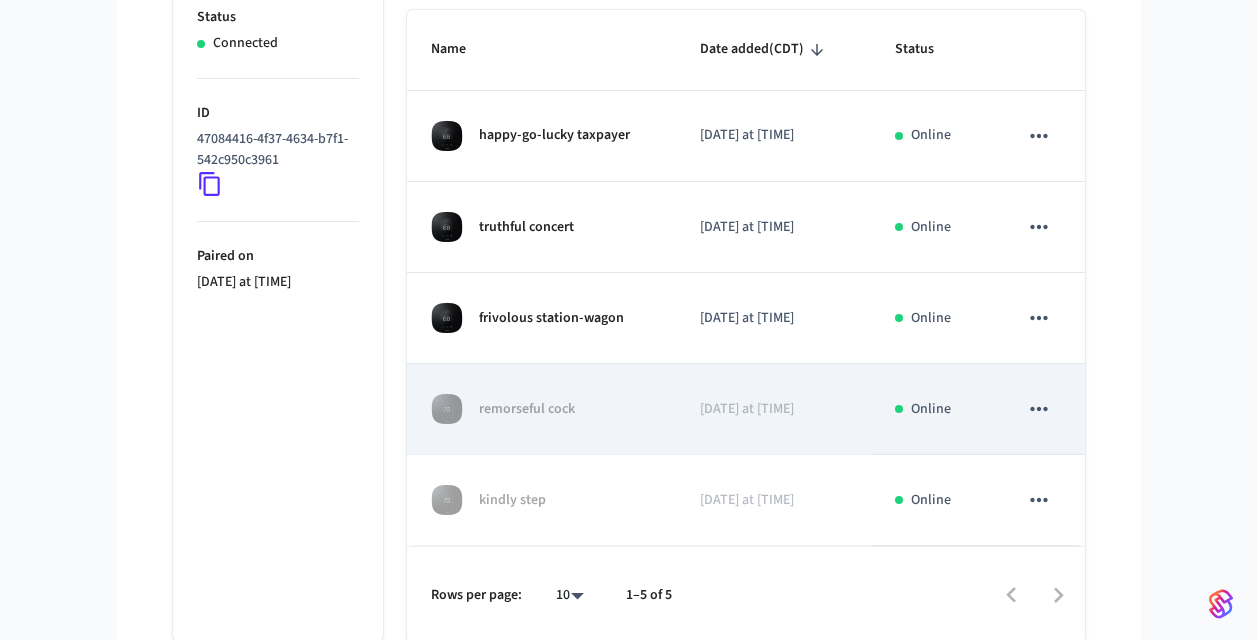 click 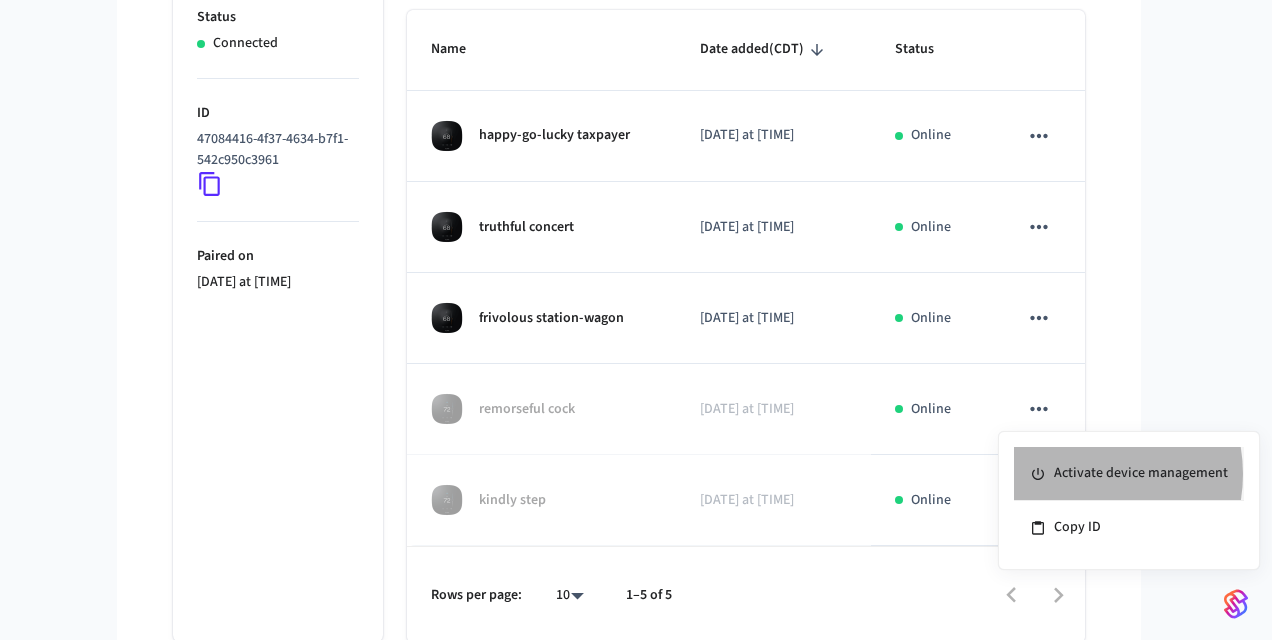 click on "Activate device management" at bounding box center [1129, 474] 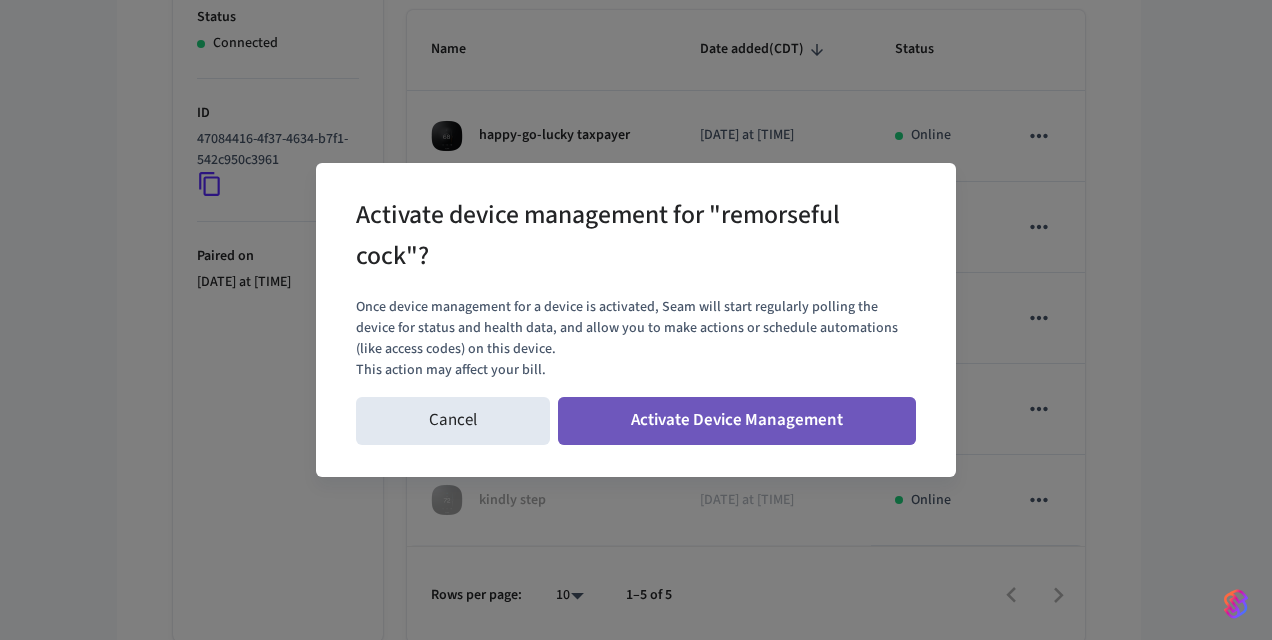 click on "Activate Device Management" at bounding box center [737, 421] 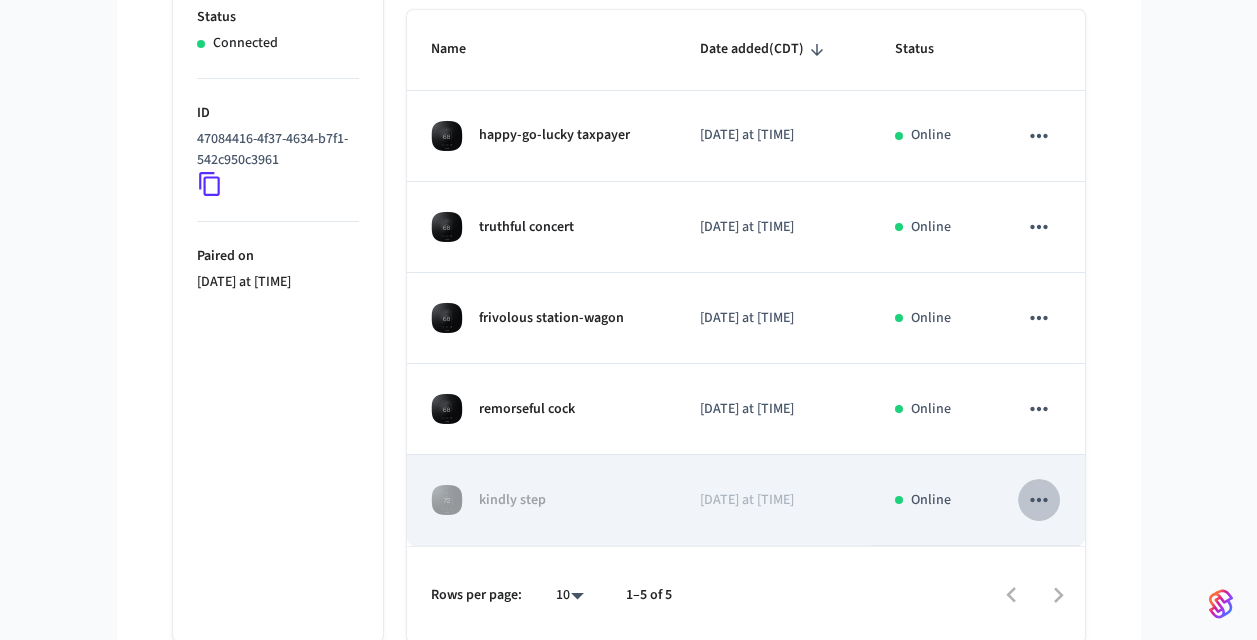 click 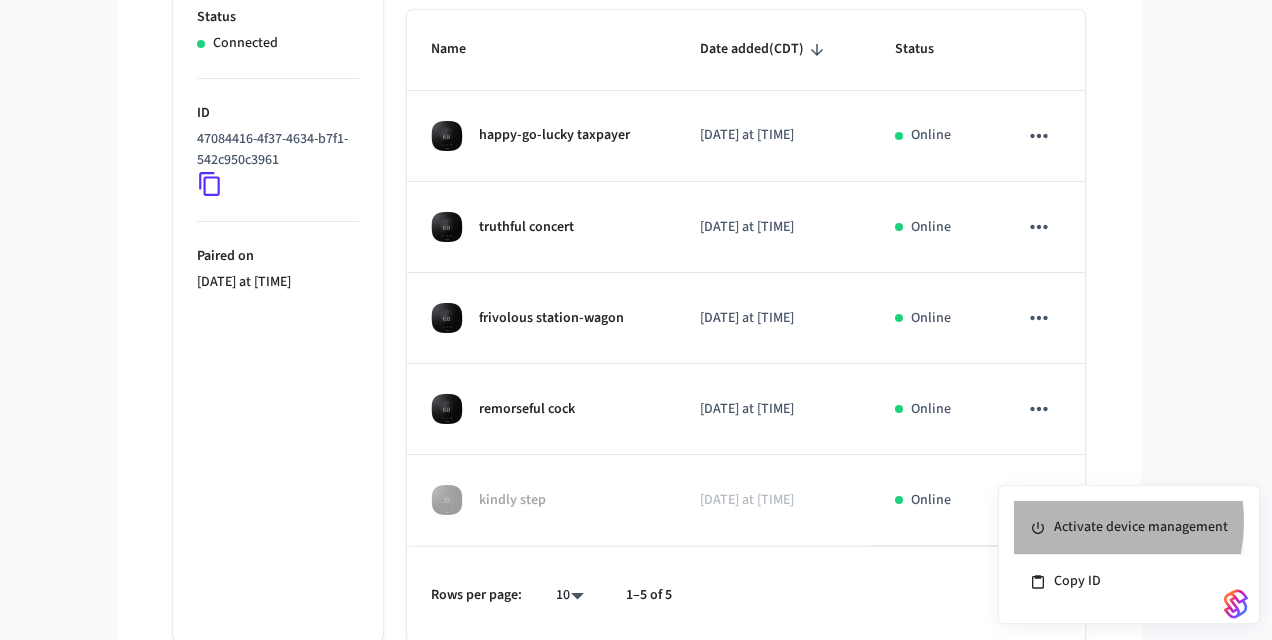 click on "Activate device management" at bounding box center [1129, 528] 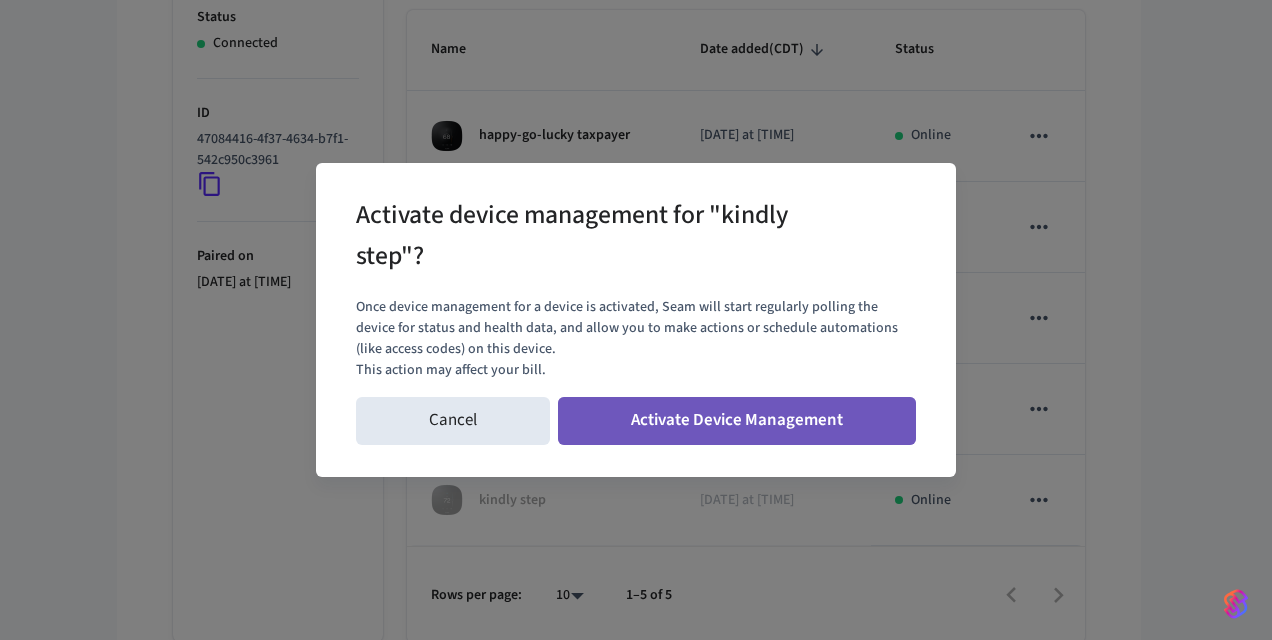 click on "Activate Device Management" at bounding box center (737, 421) 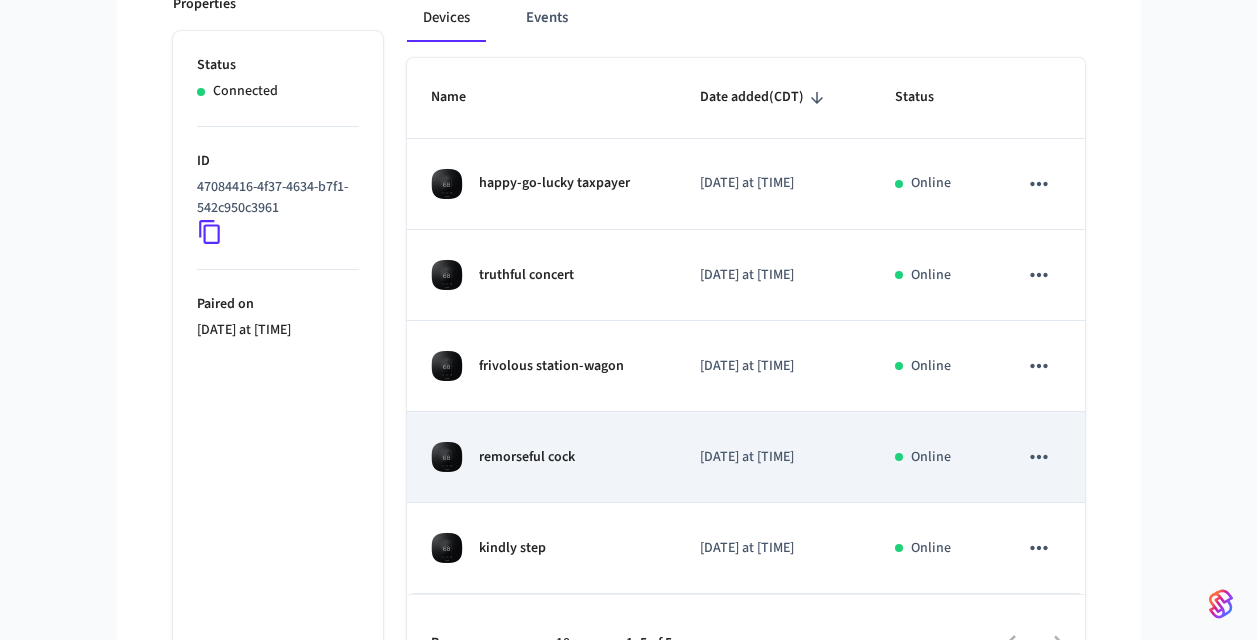 scroll, scrollTop: 368, scrollLeft: 0, axis: vertical 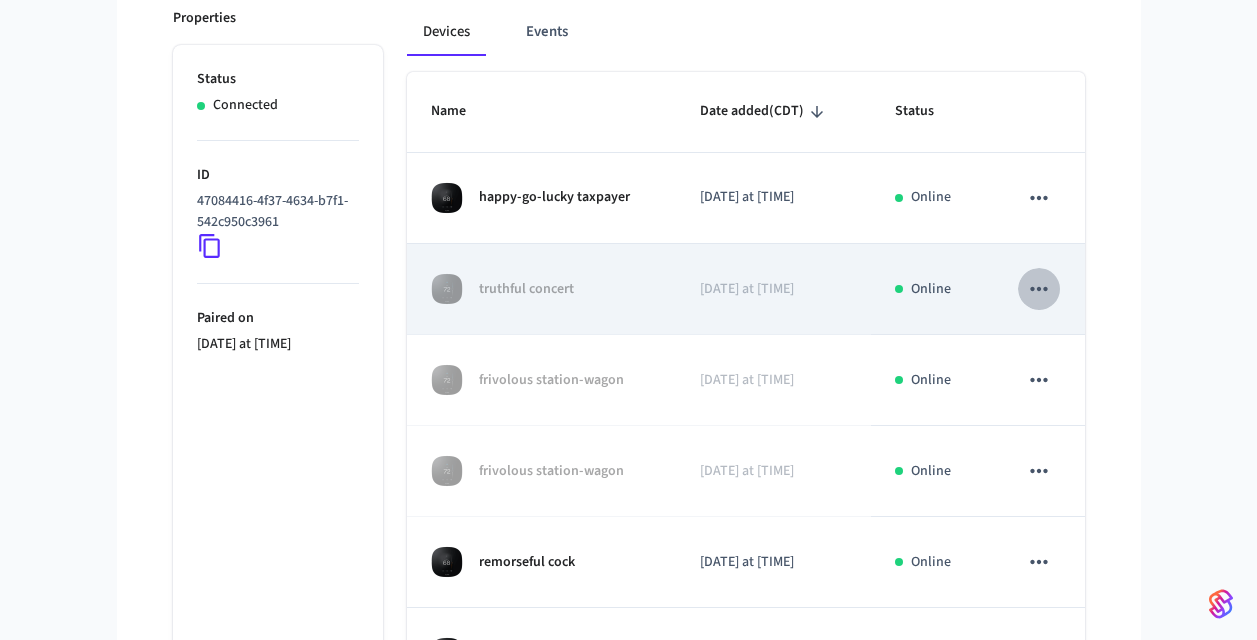 click 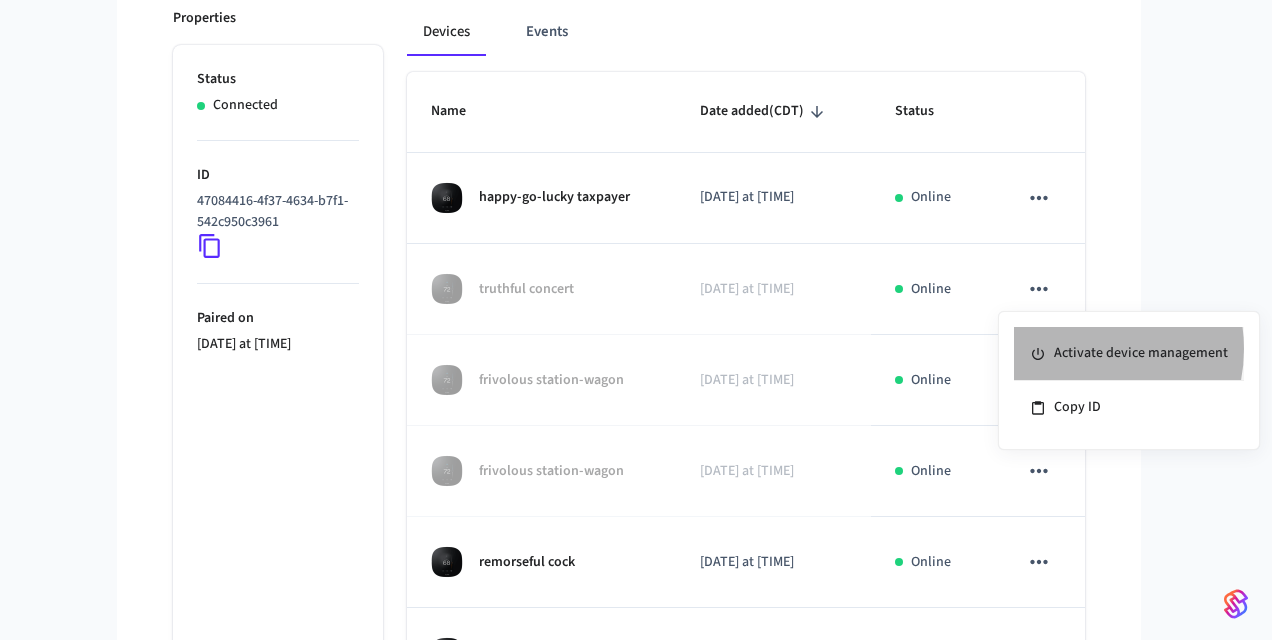 click on "Activate device management" at bounding box center (1129, 354) 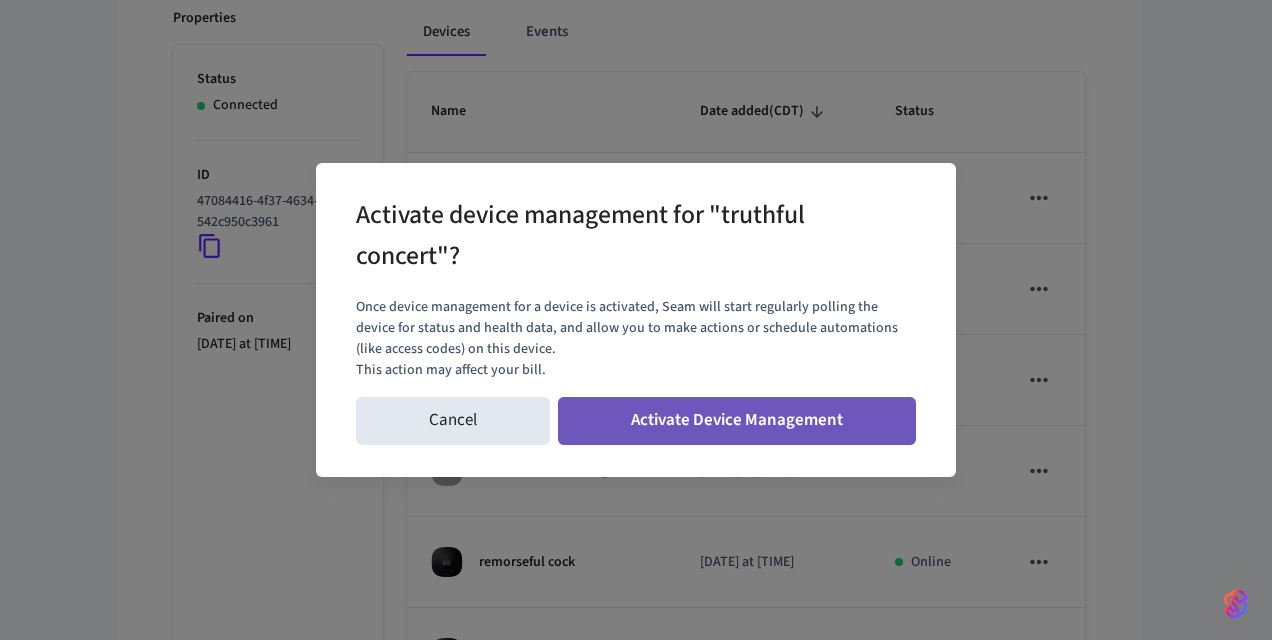 click on "Activate Device Management" at bounding box center [737, 421] 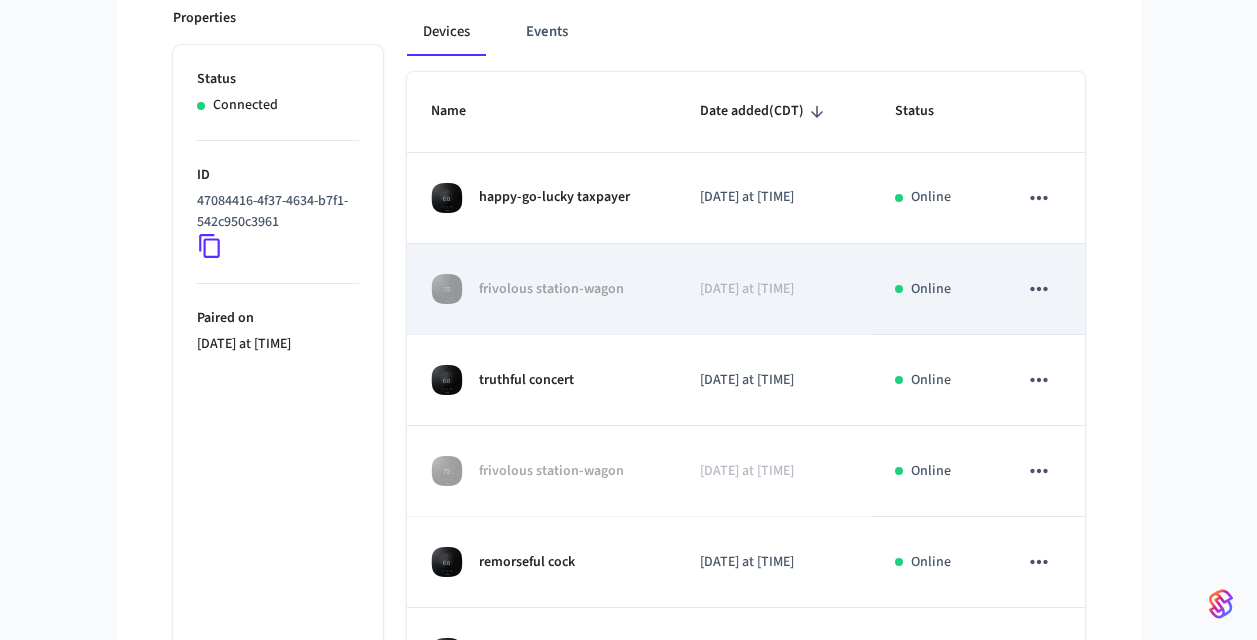 click at bounding box center (1039, 289) 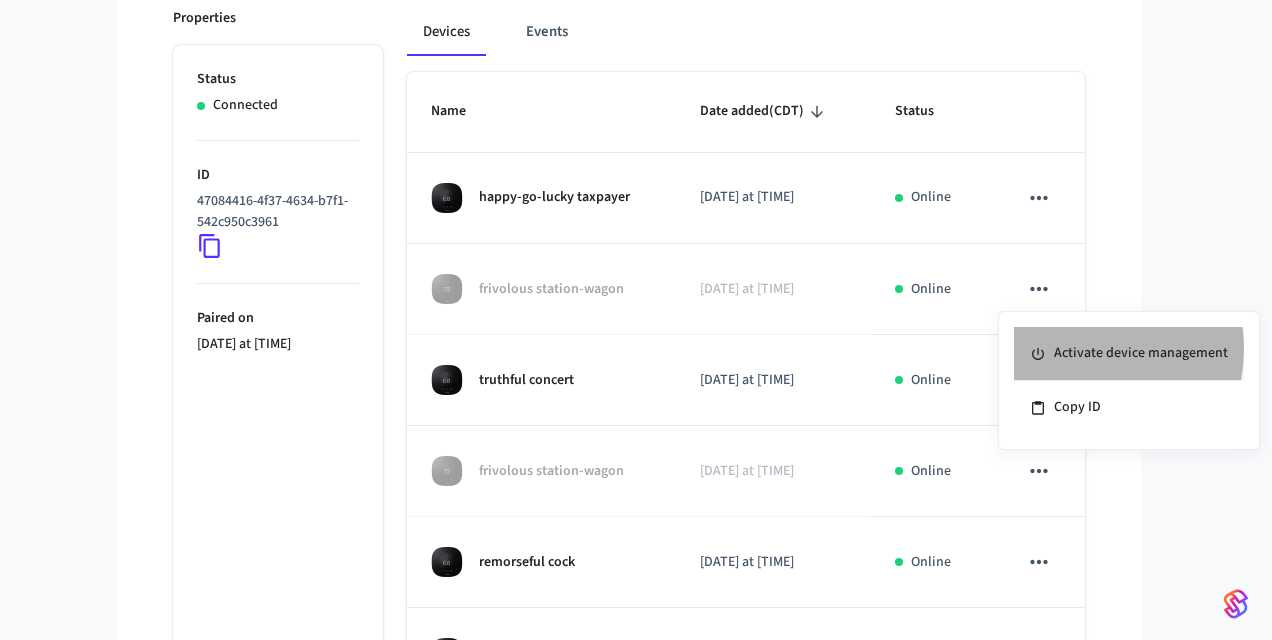 click on "Activate device management" at bounding box center [1129, 354] 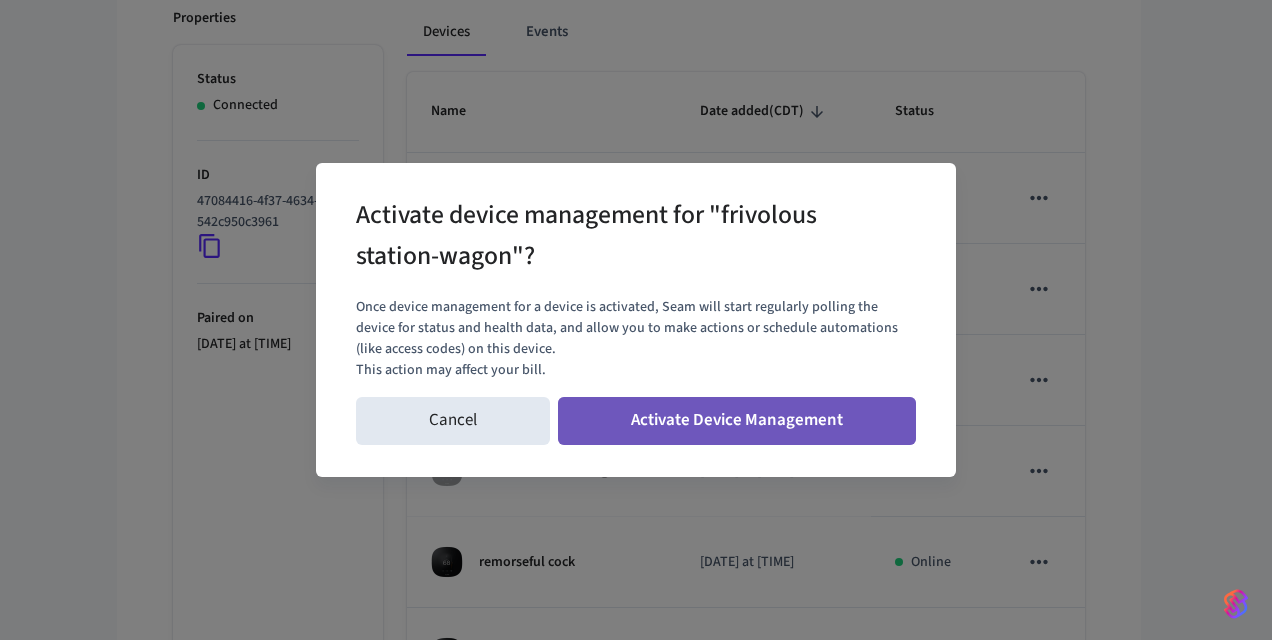 click on "Activate Device Management" at bounding box center (737, 421) 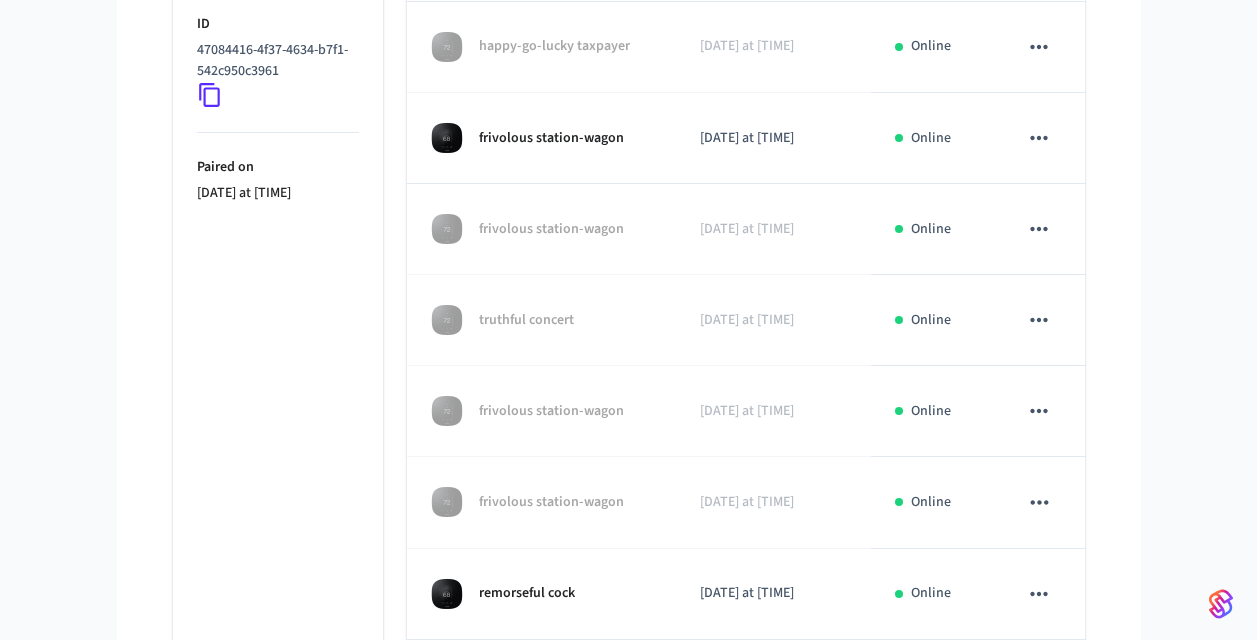 scroll, scrollTop: 452, scrollLeft: 0, axis: vertical 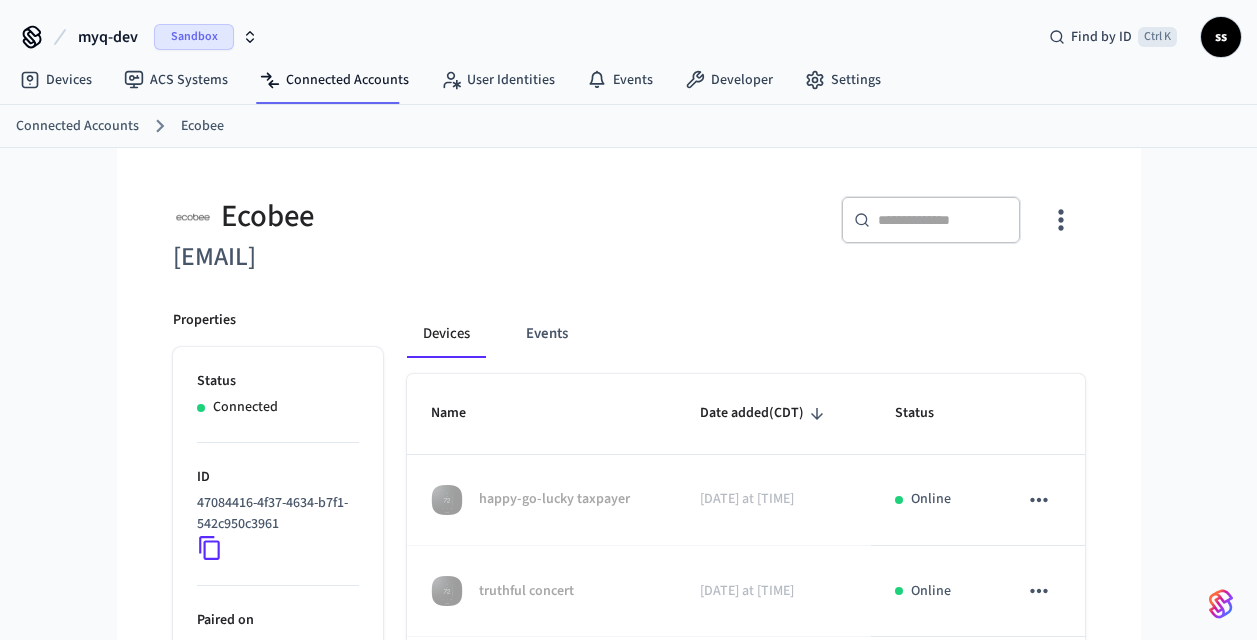click on "​ ​" at bounding box center [931, 220] 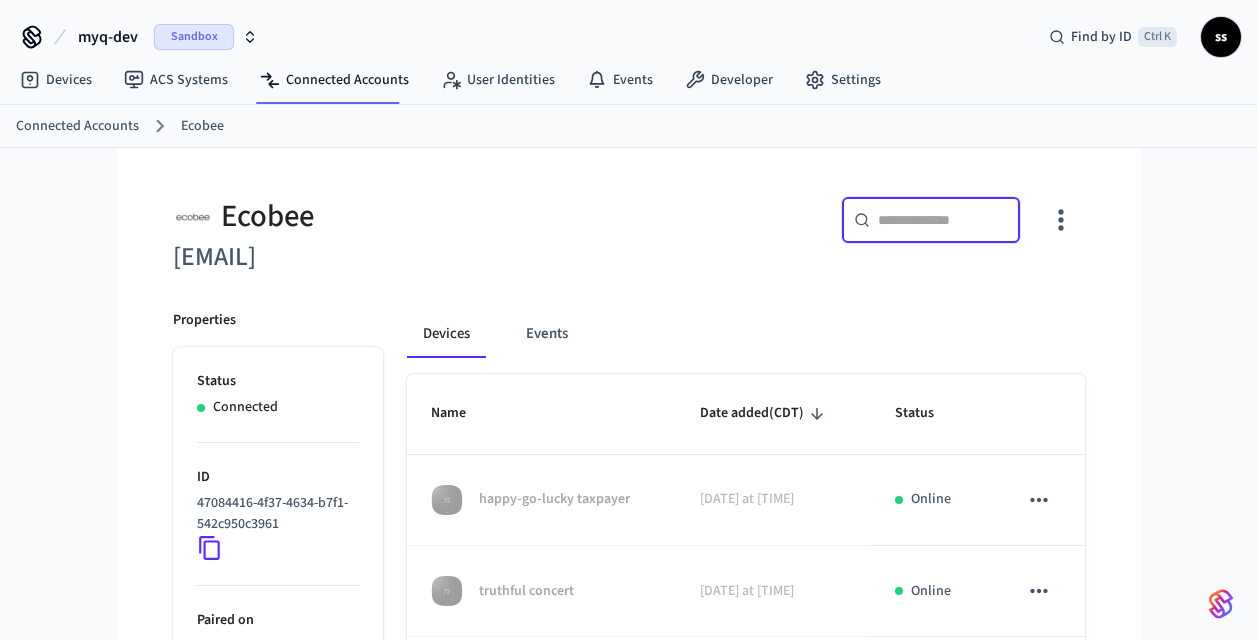 paste on "**********" 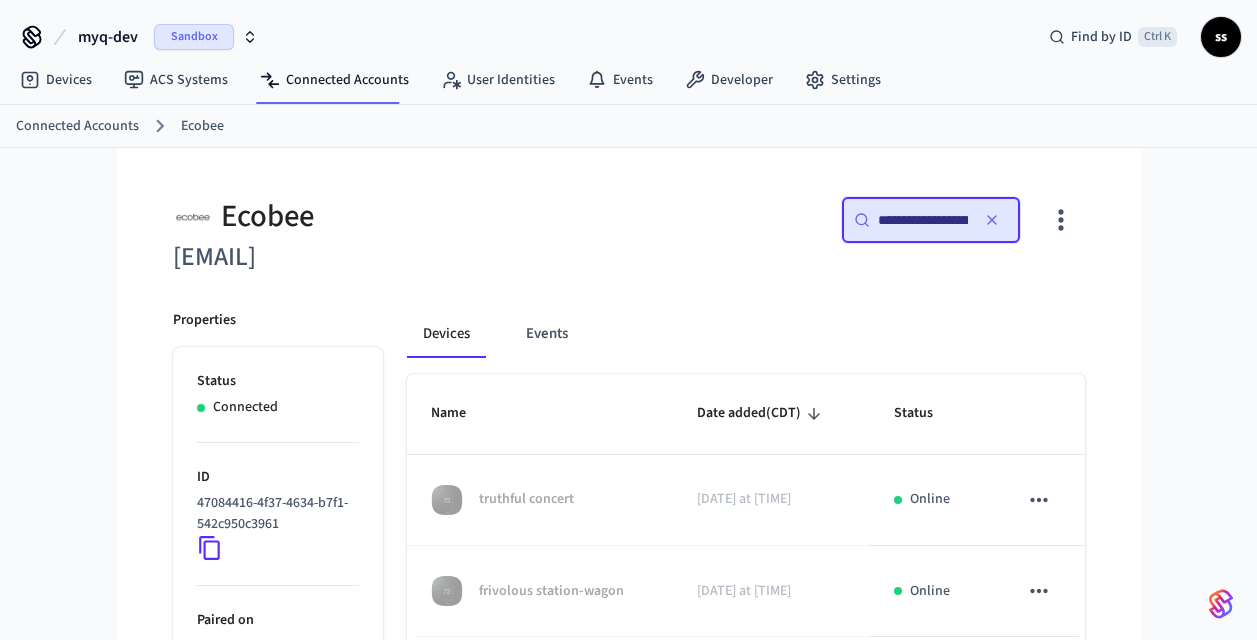 scroll, scrollTop: 0, scrollLeft: 143, axis: horizontal 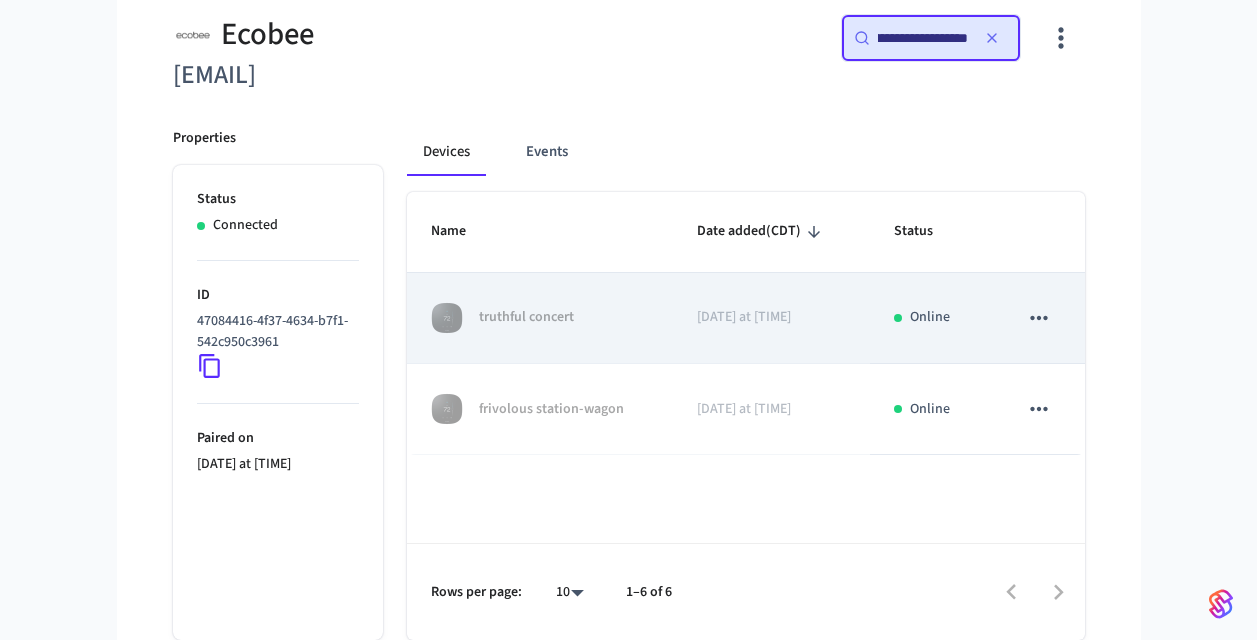 type on "**********" 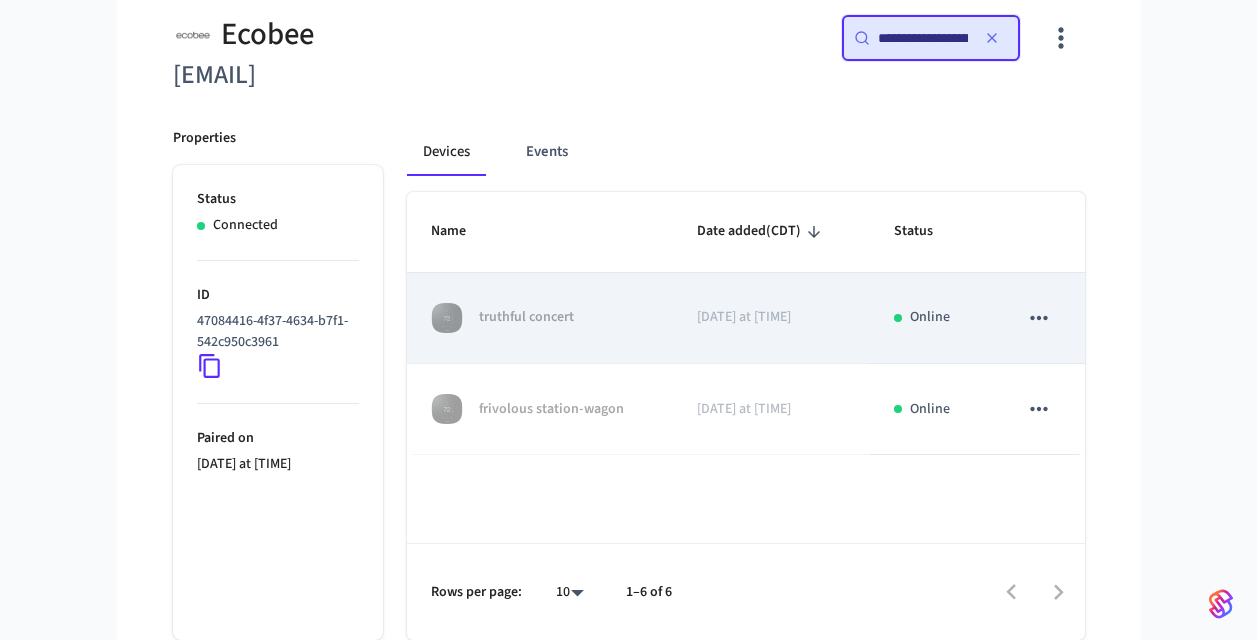 click on "[DATE] at [TIME]" at bounding box center (771, 318) 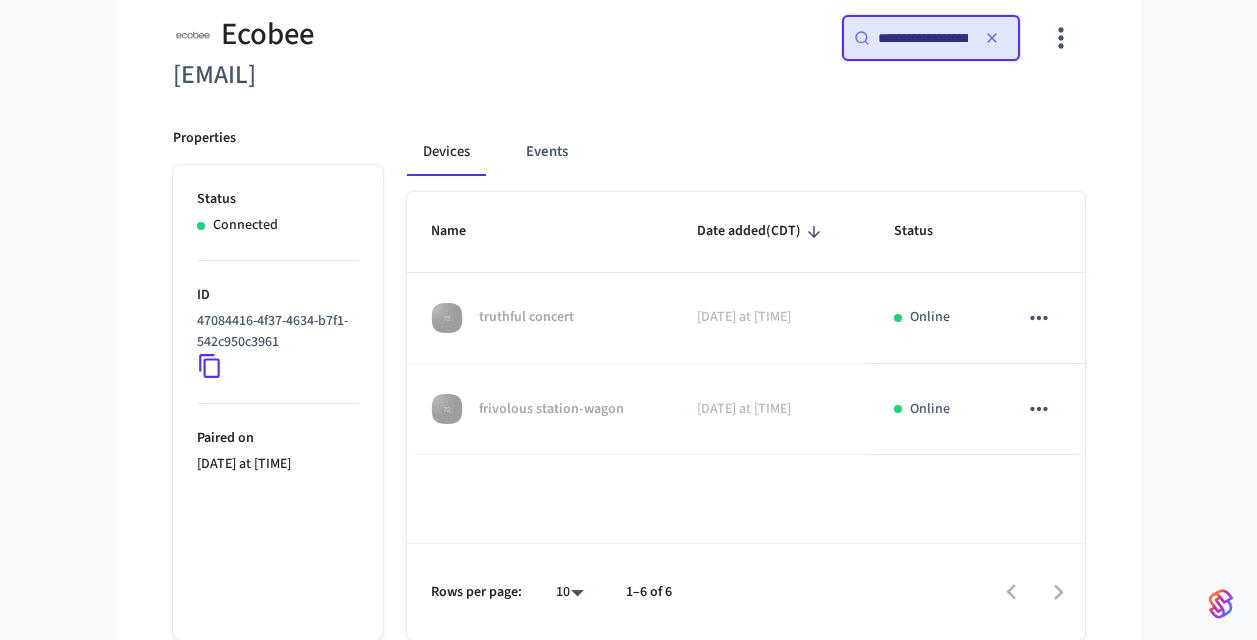 click 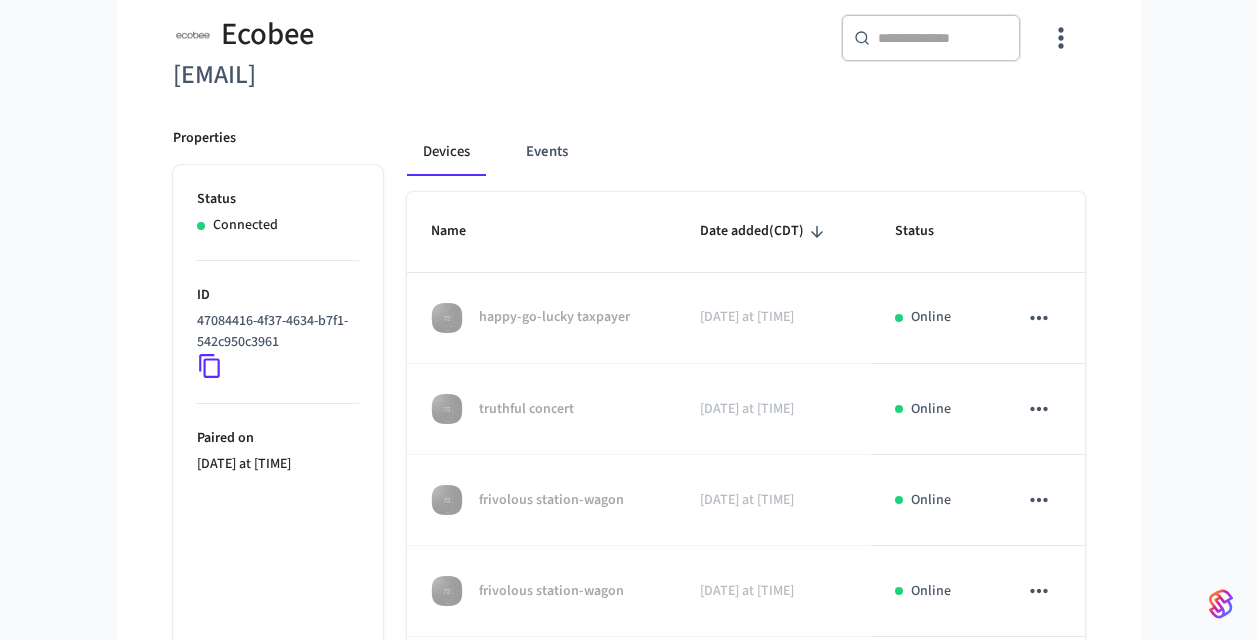 scroll, scrollTop: 0, scrollLeft: 0, axis: both 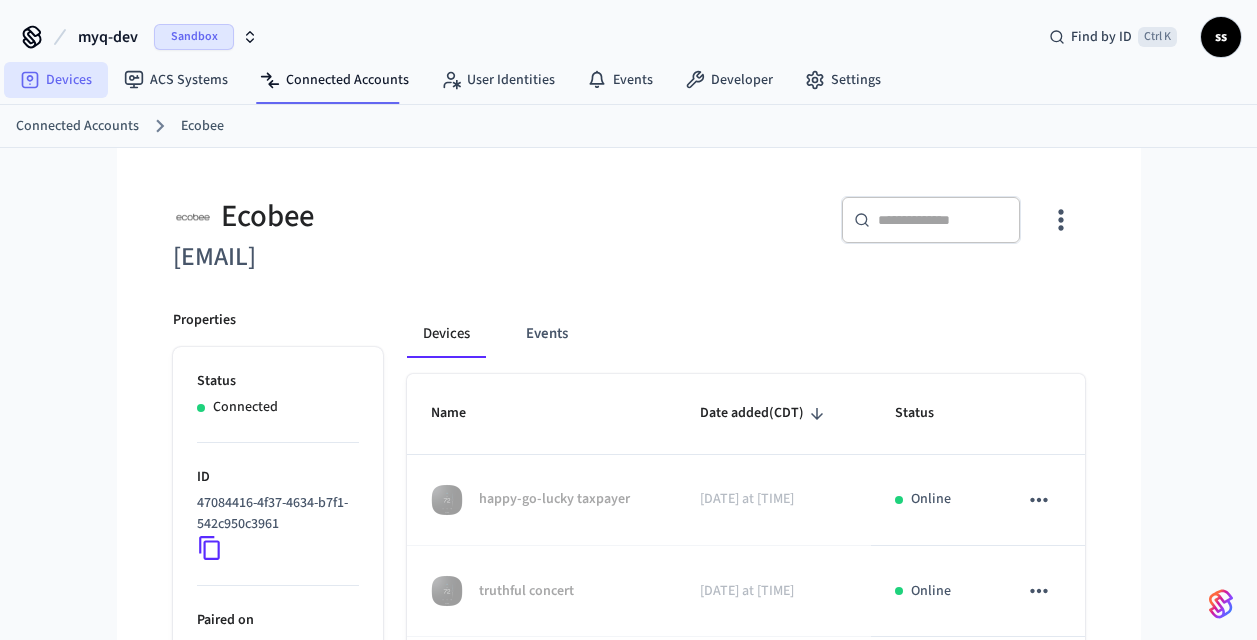 click on "Devices" at bounding box center (56, 80) 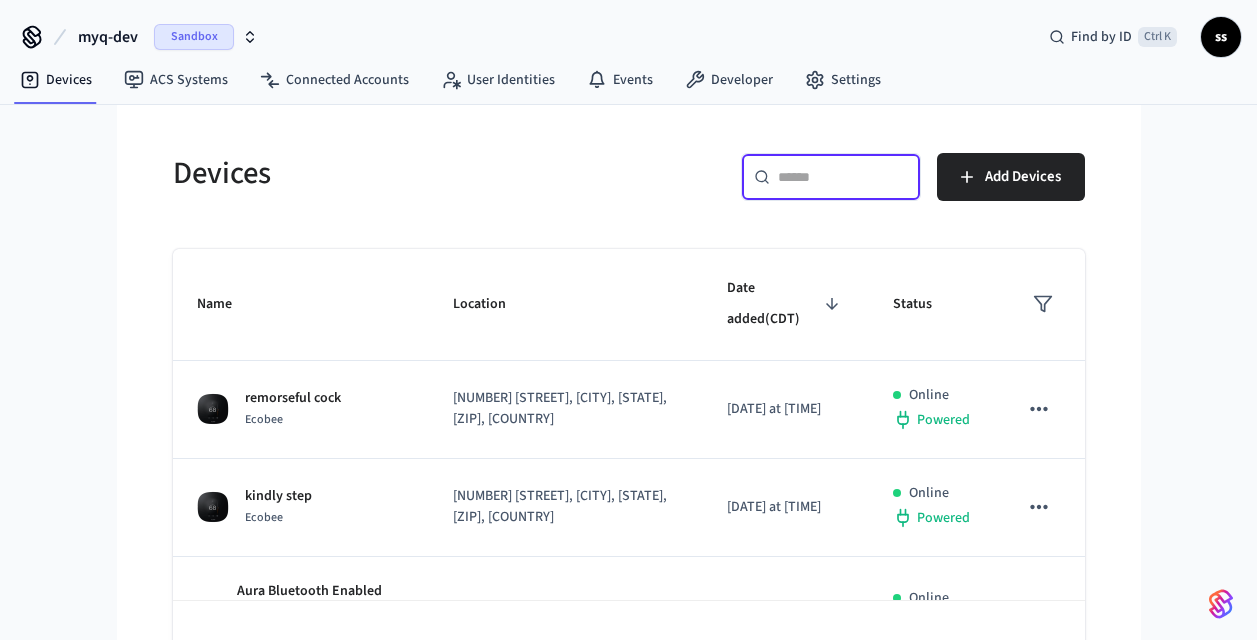 click at bounding box center (843, 177) 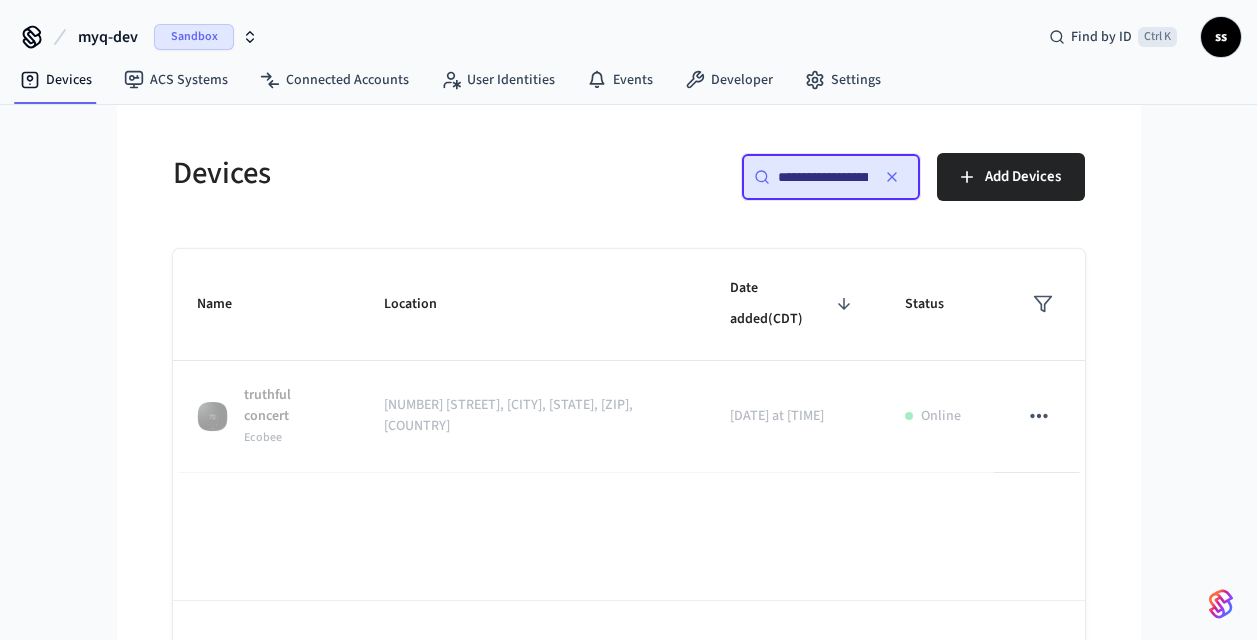 scroll, scrollTop: 0, scrollLeft: 142, axis: horizontal 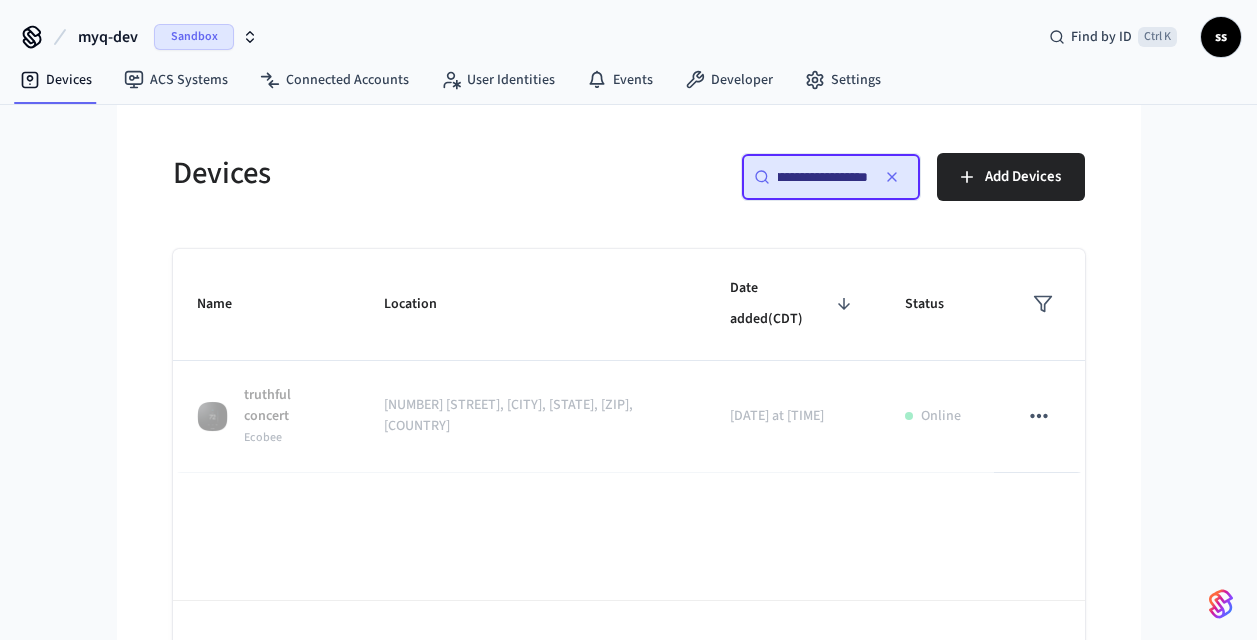 type on "**********" 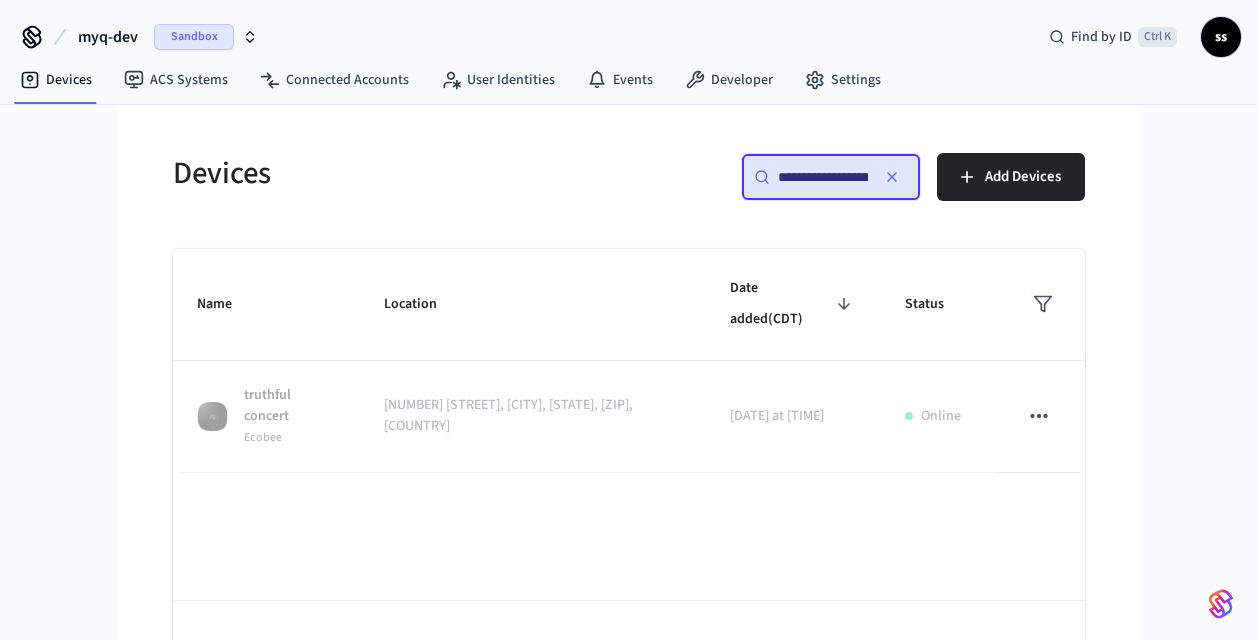 click on "Name Location Date added  (CDT) Status truthful concert Ecobee [NUMBER] [STREET], [CITY], [STATE], [ZIP], [COUNTRY] [DATE] at [TIME] Online Rows per page: 10 ** 1–1 of 1" at bounding box center [629, 473] 